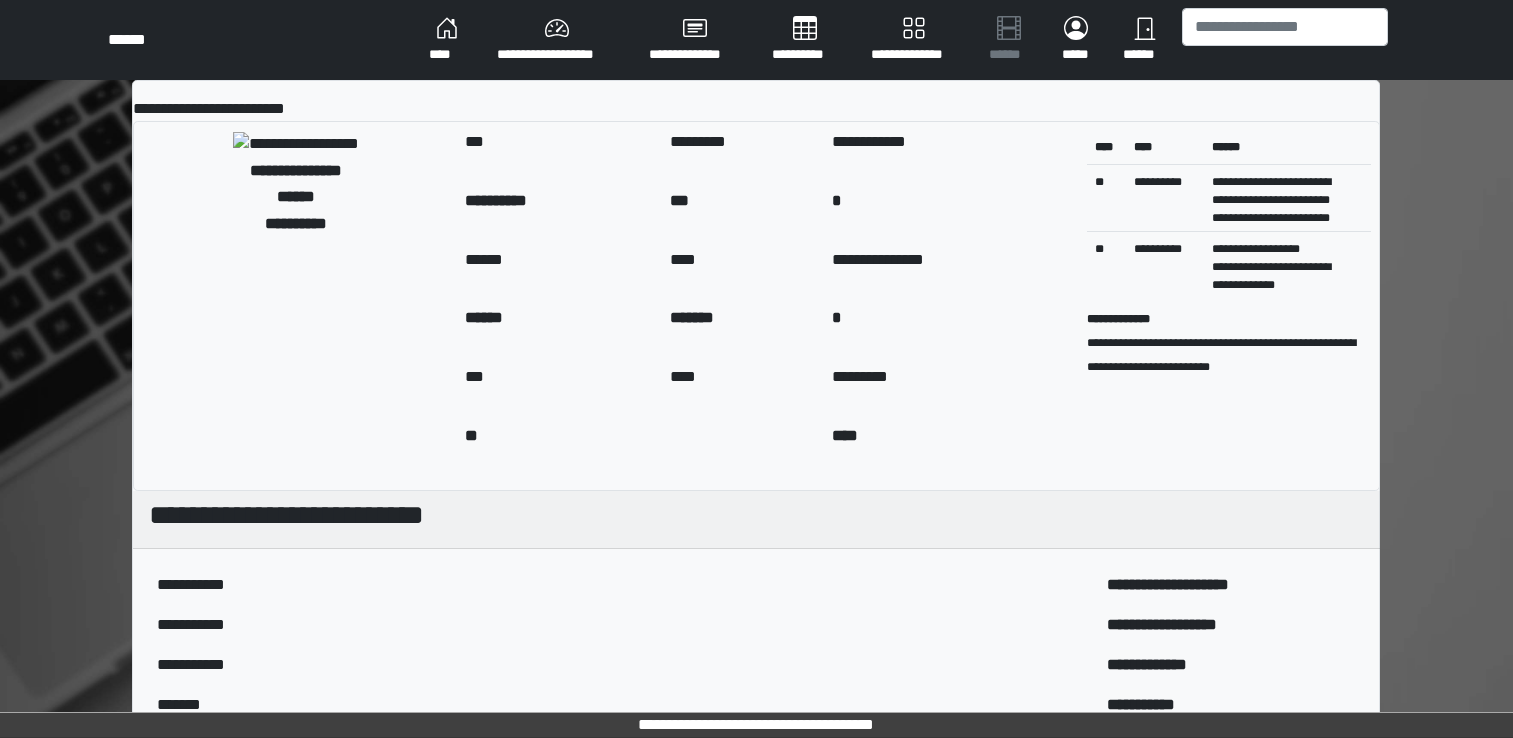 scroll, scrollTop: 559, scrollLeft: 0, axis: vertical 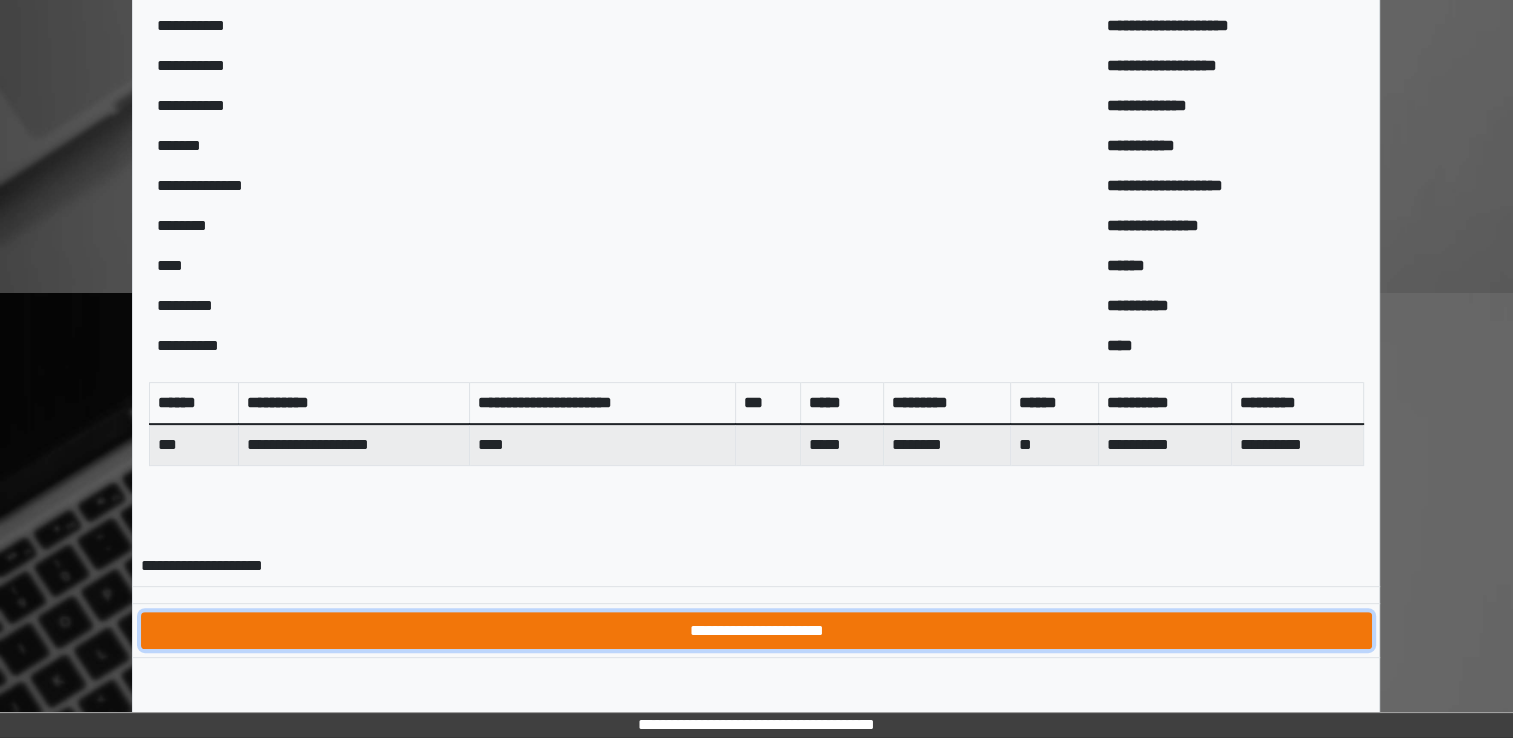 click on "**********" at bounding box center [756, 631] 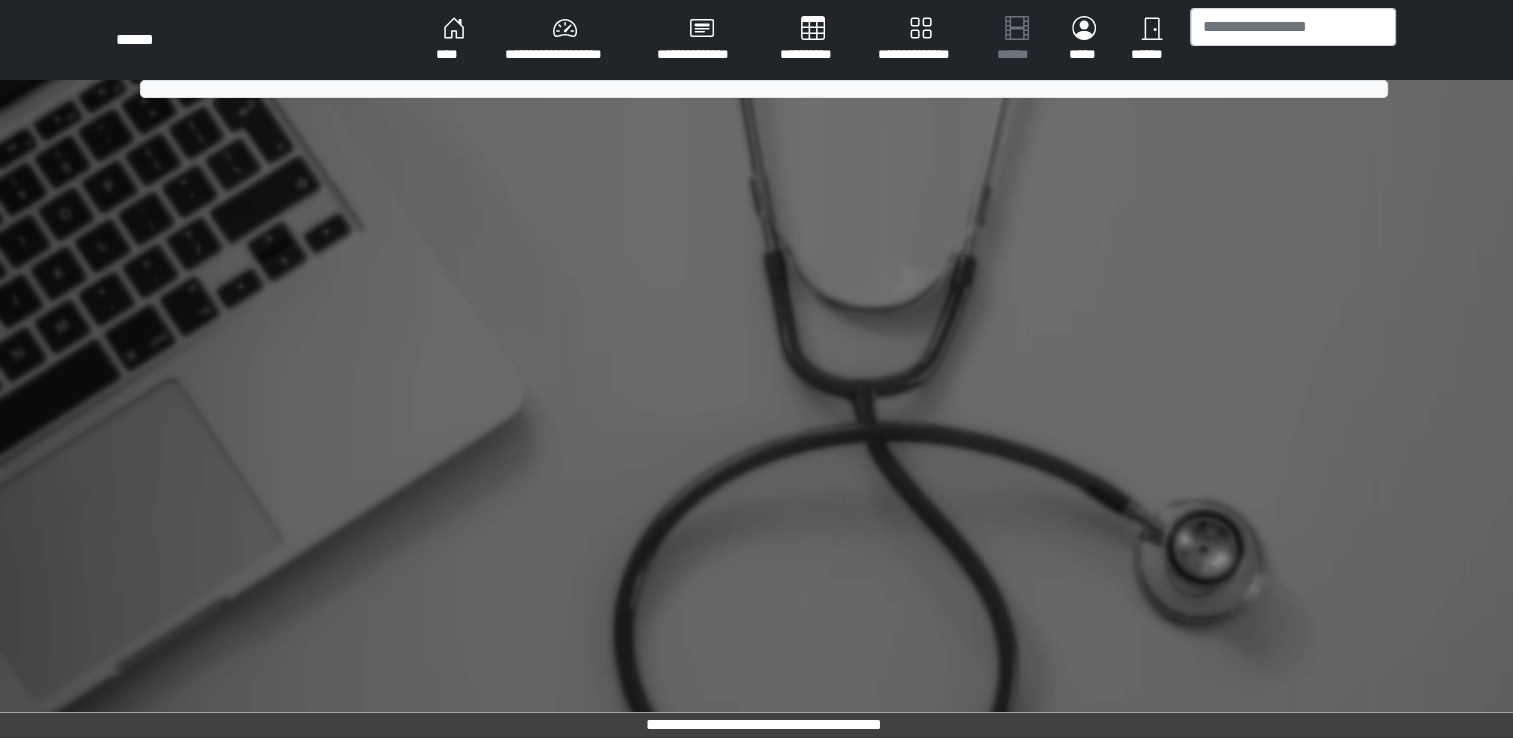 scroll, scrollTop: 0, scrollLeft: 0, axis: both 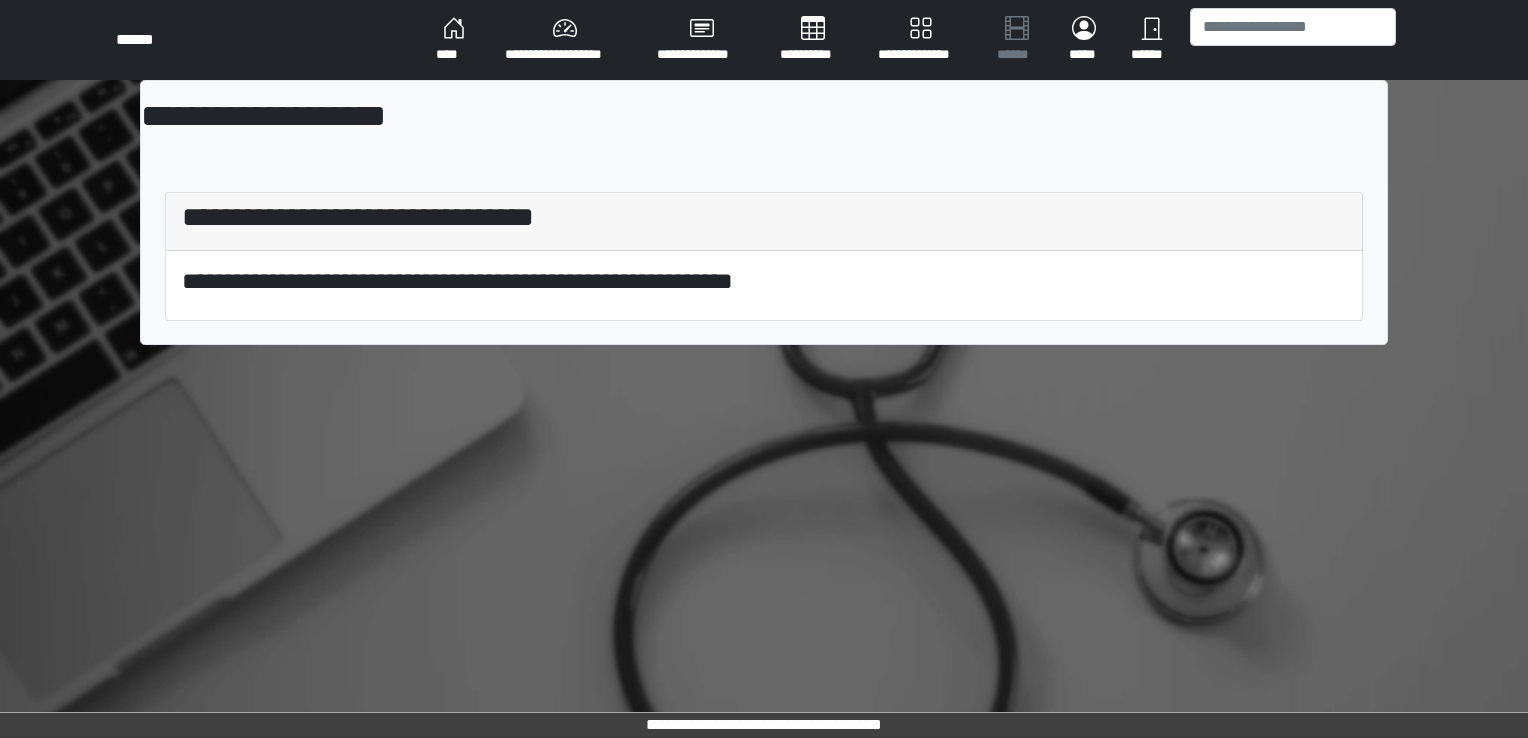 click on "****" at bounding box center [454, 40] 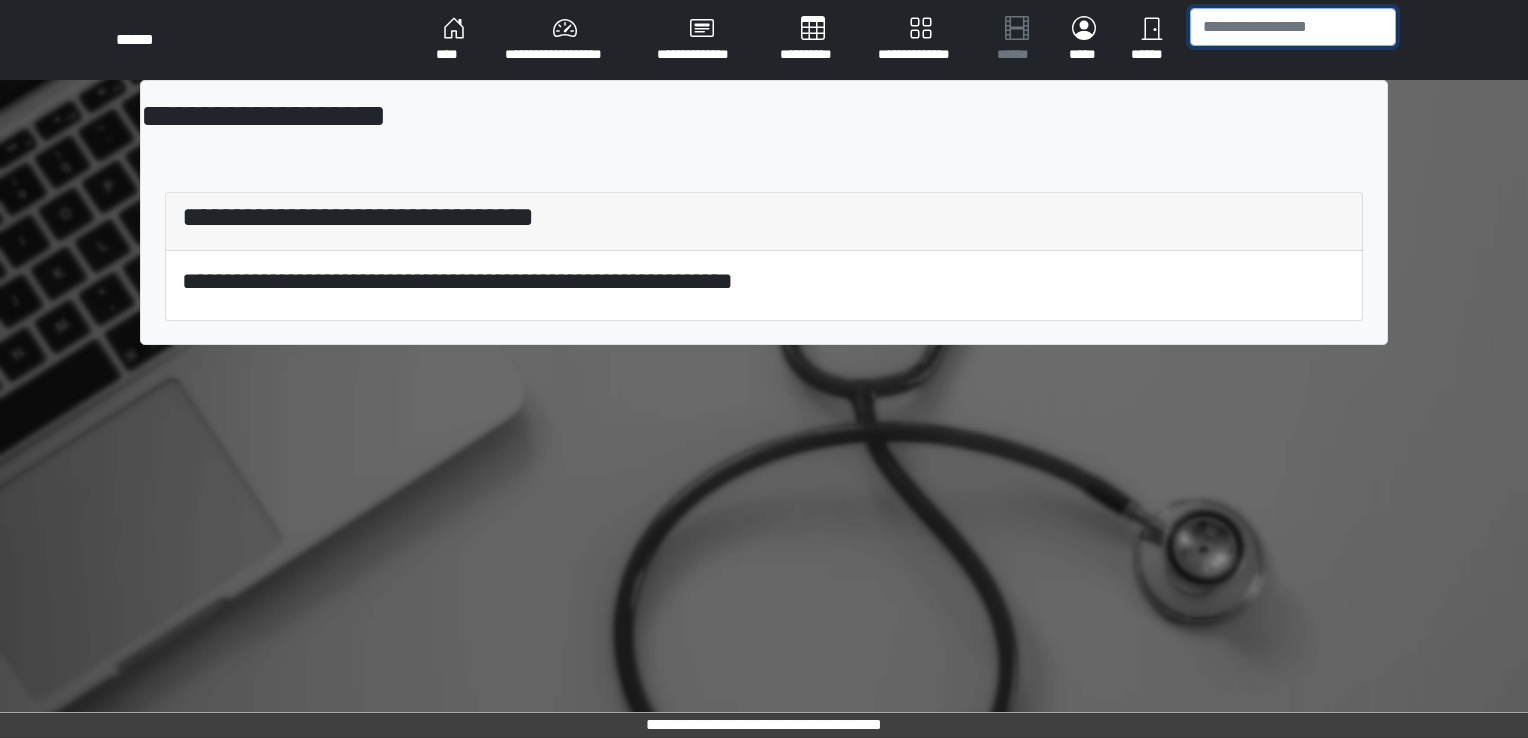 click at bounding box center (1293, 27) 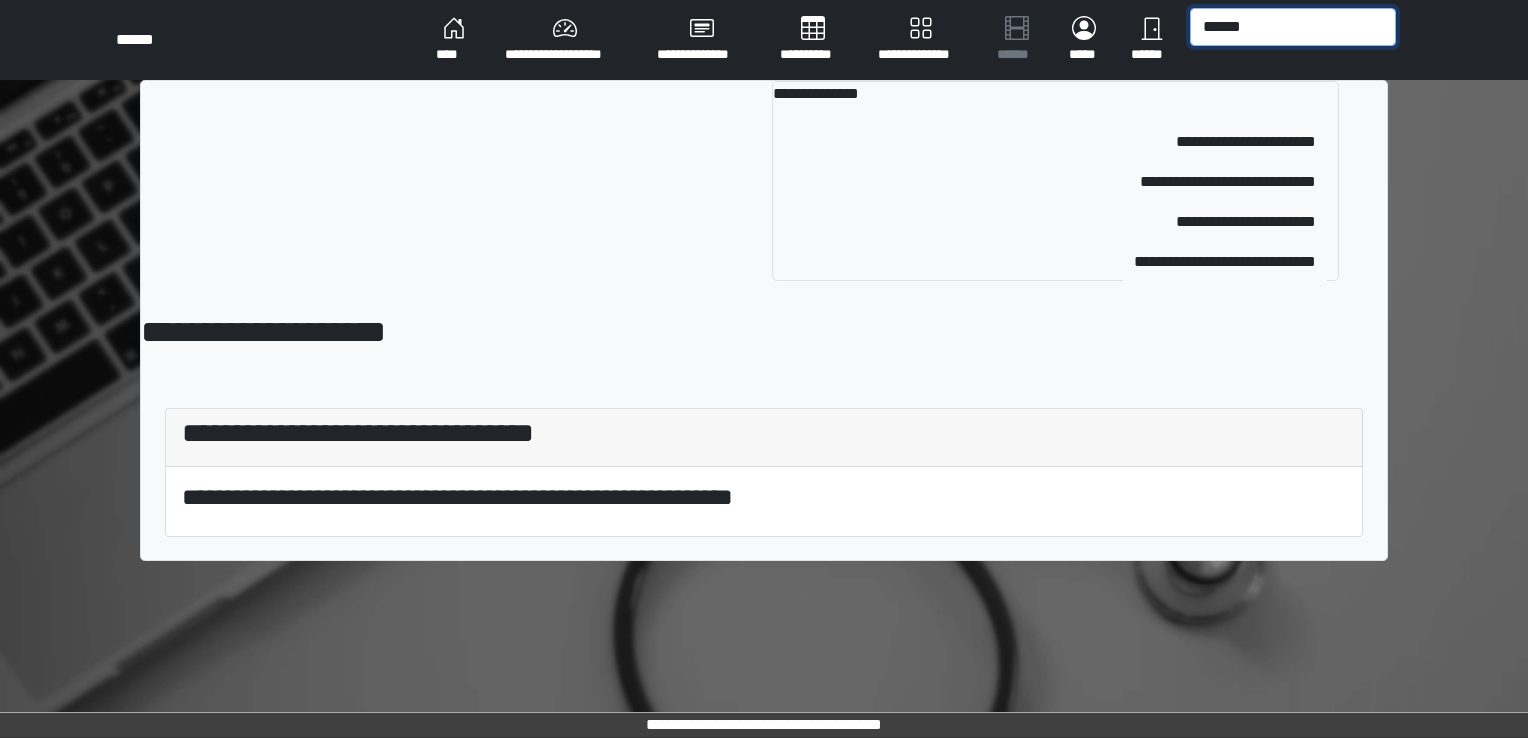 type on "******" 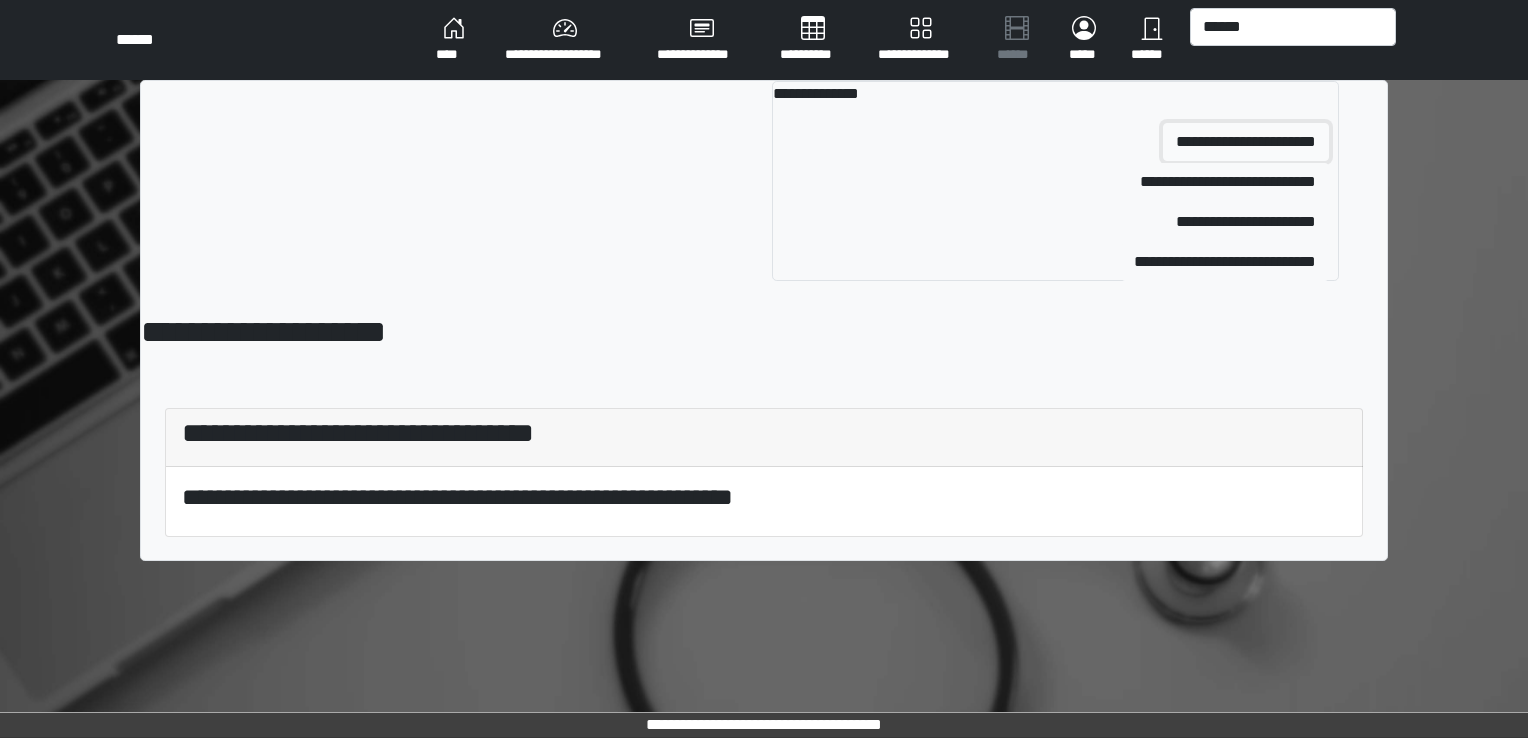 click on "**********" at bounding box center [1246, 142] 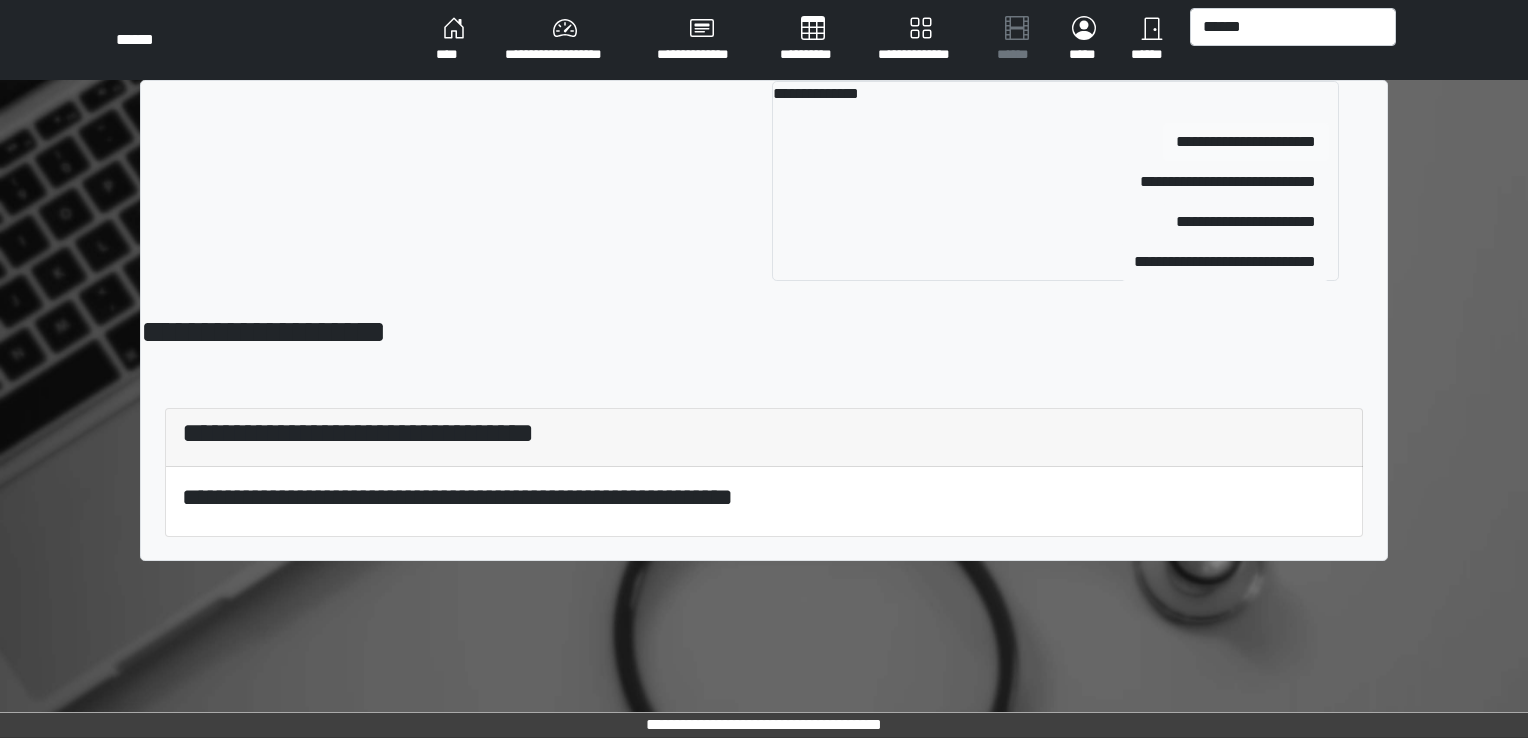 type 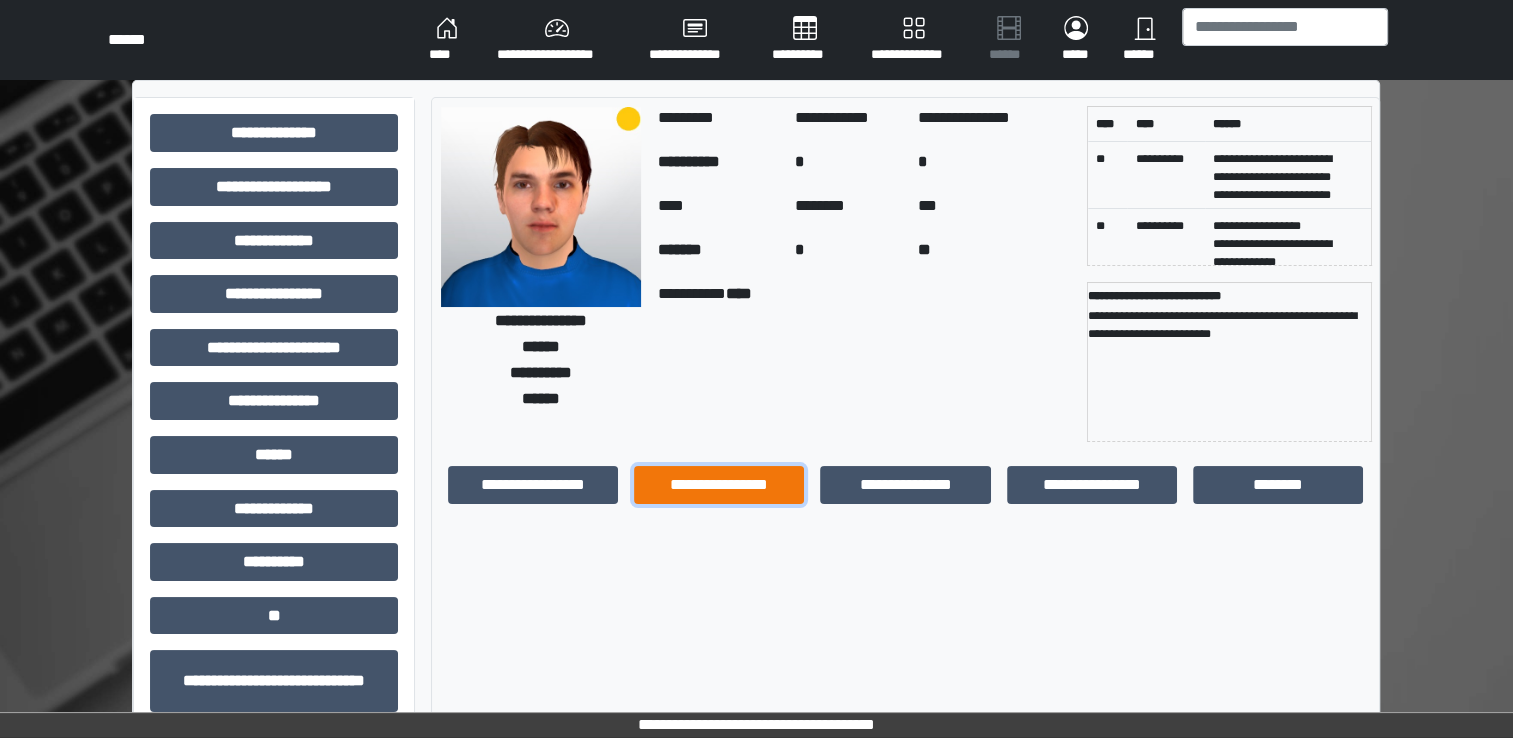click on "**********" at bounding box center [719, 485] 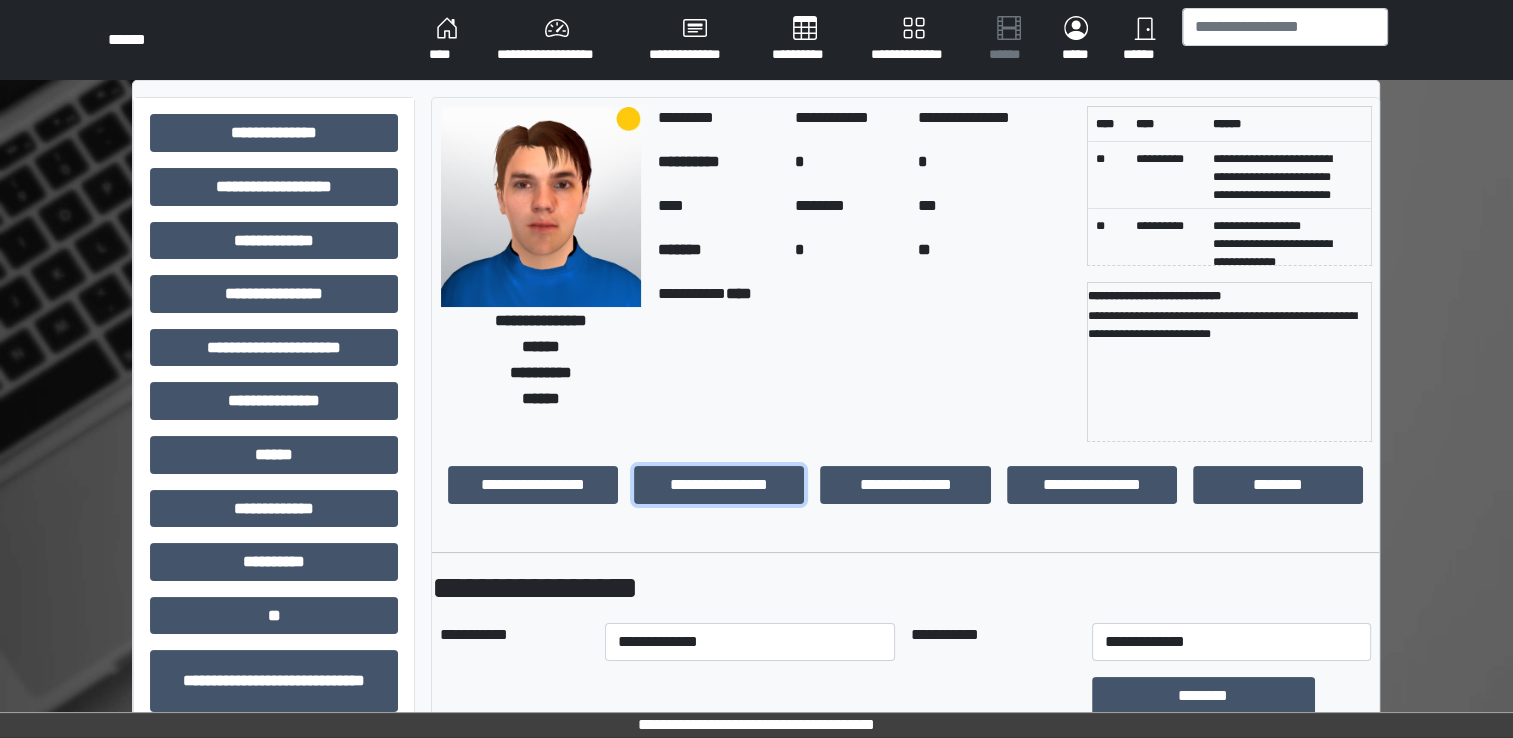 scroll, scrollTop: 314, scrollLeft: 0, axis: vertical 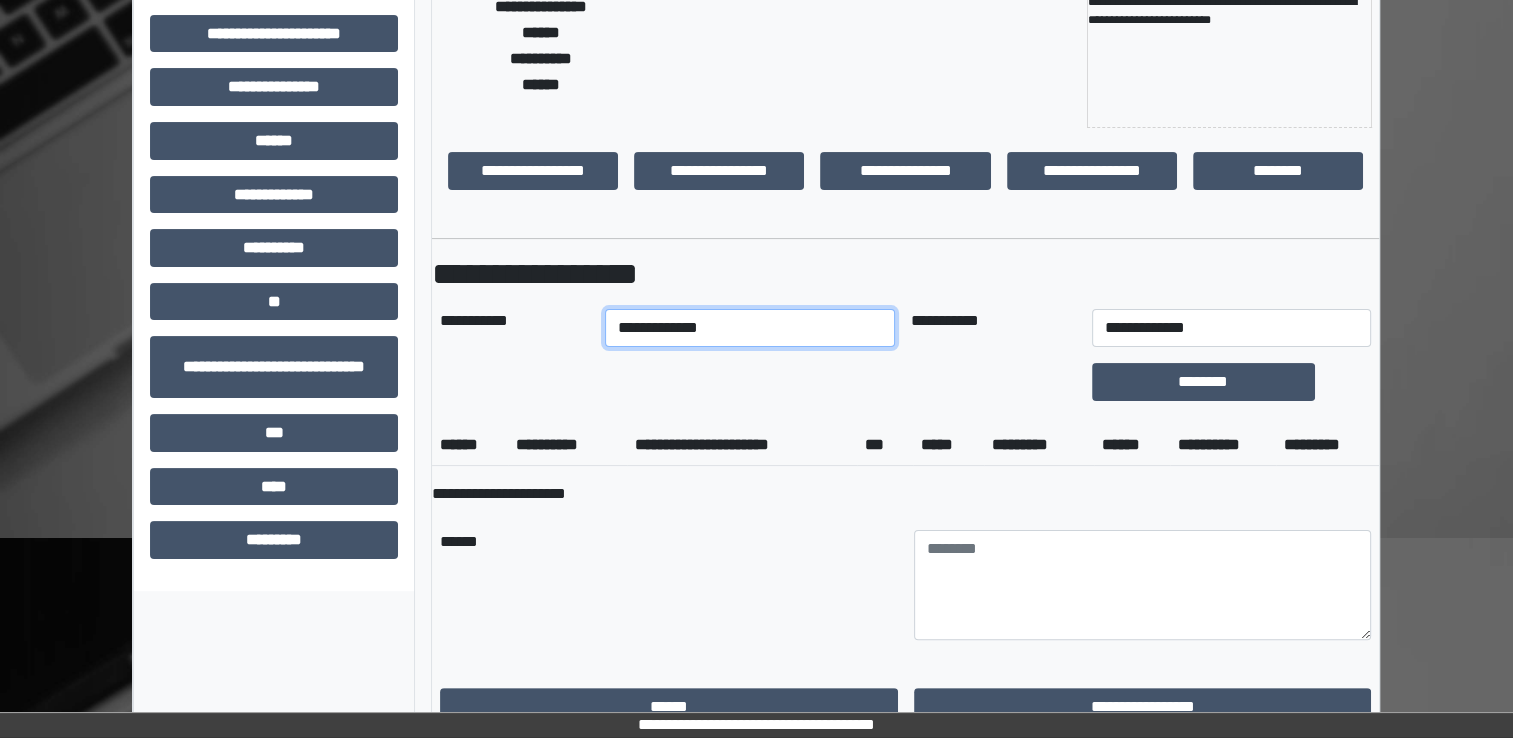 click on "**********" at bounding box center [750, 328] 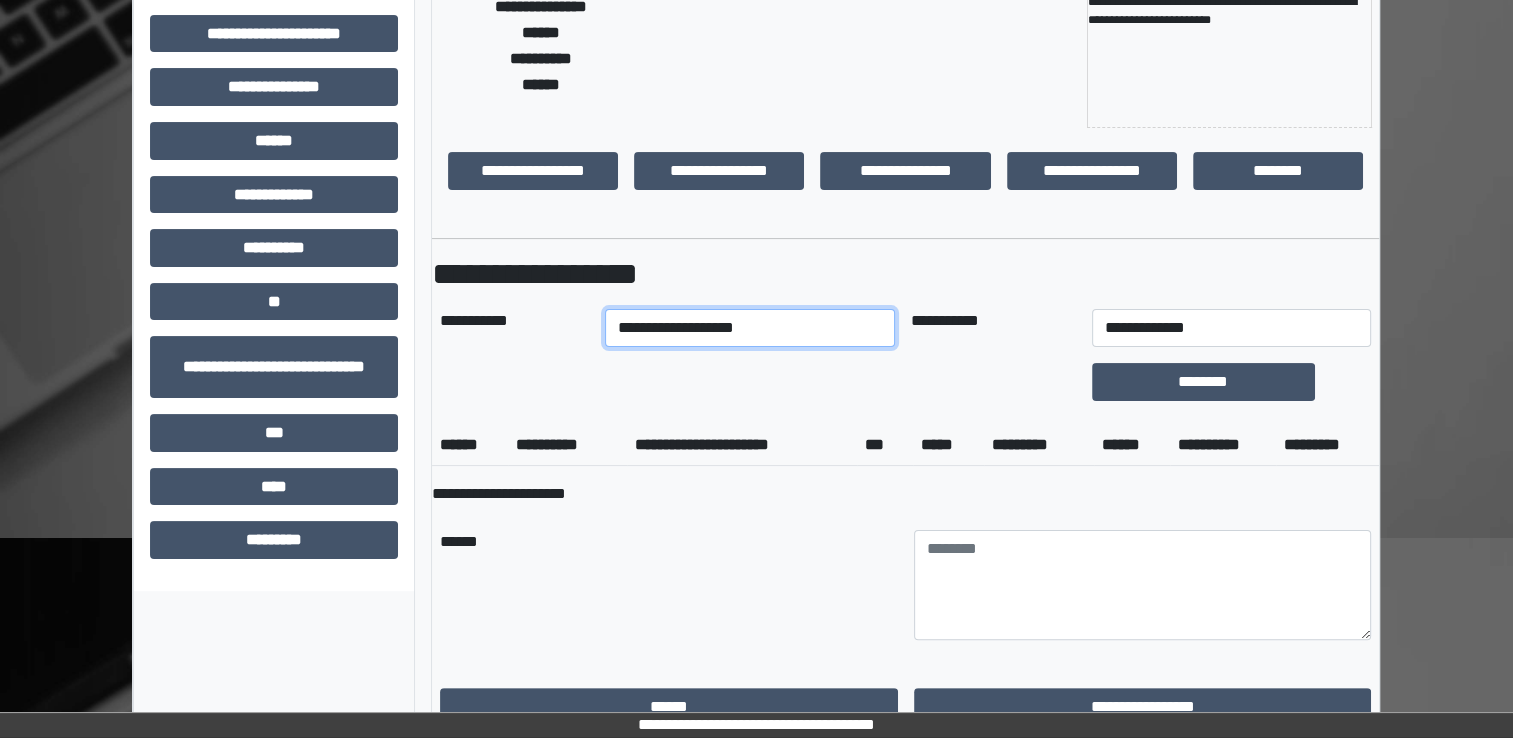 click on "**********" at bounding box center (750, 328) 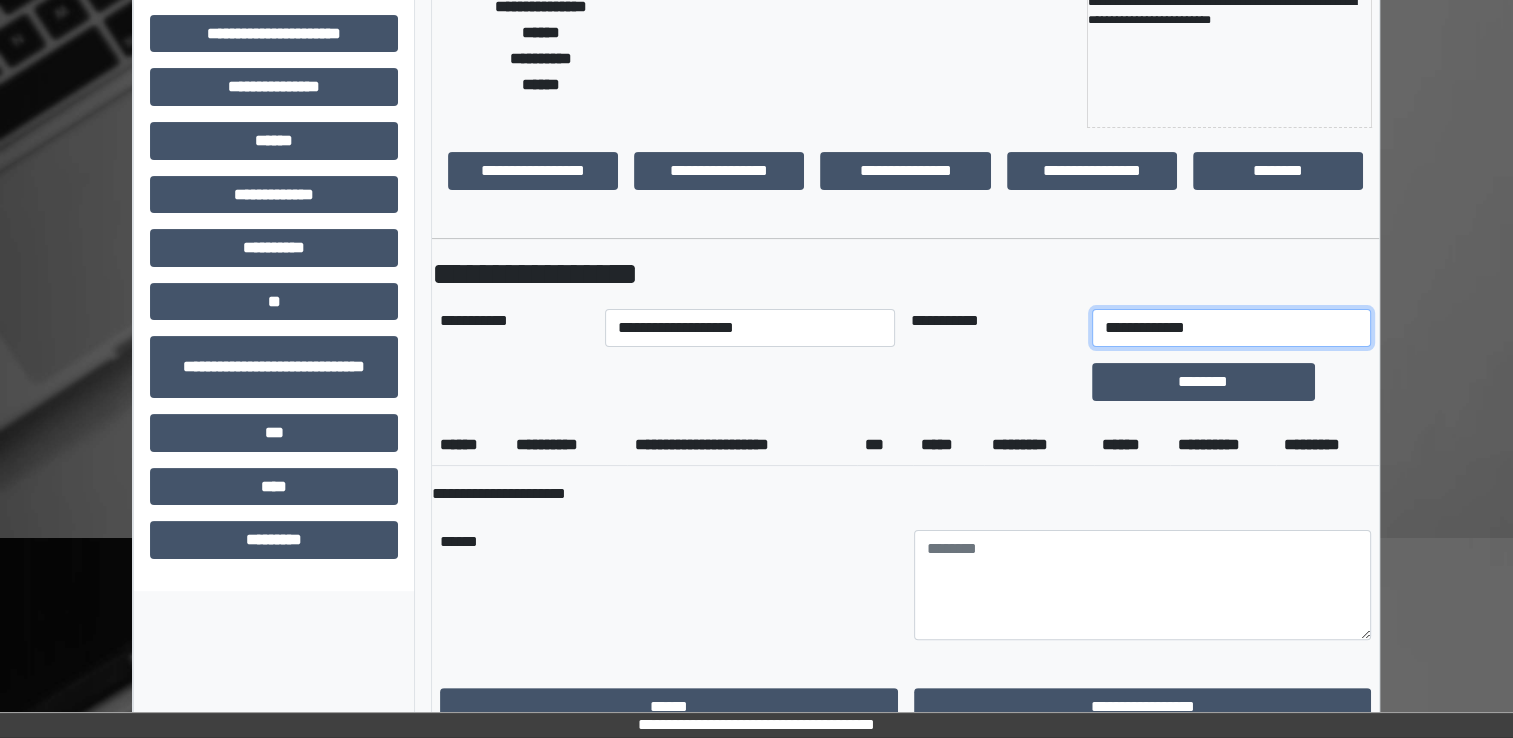 click on "**********" at bounding box center [1231, 328] 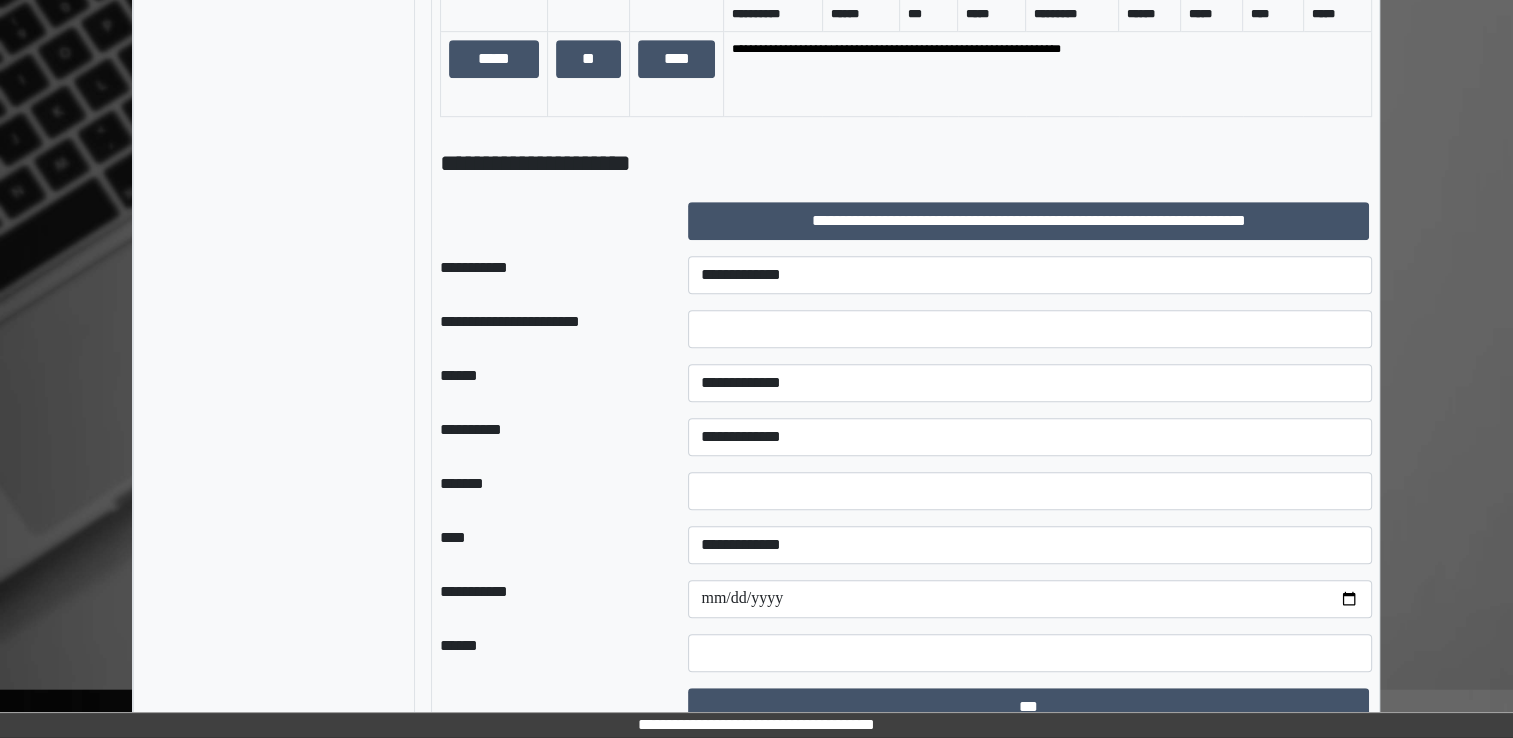 scroll, scrollTop: 1151, scrollLeft: 0, axis: vertical 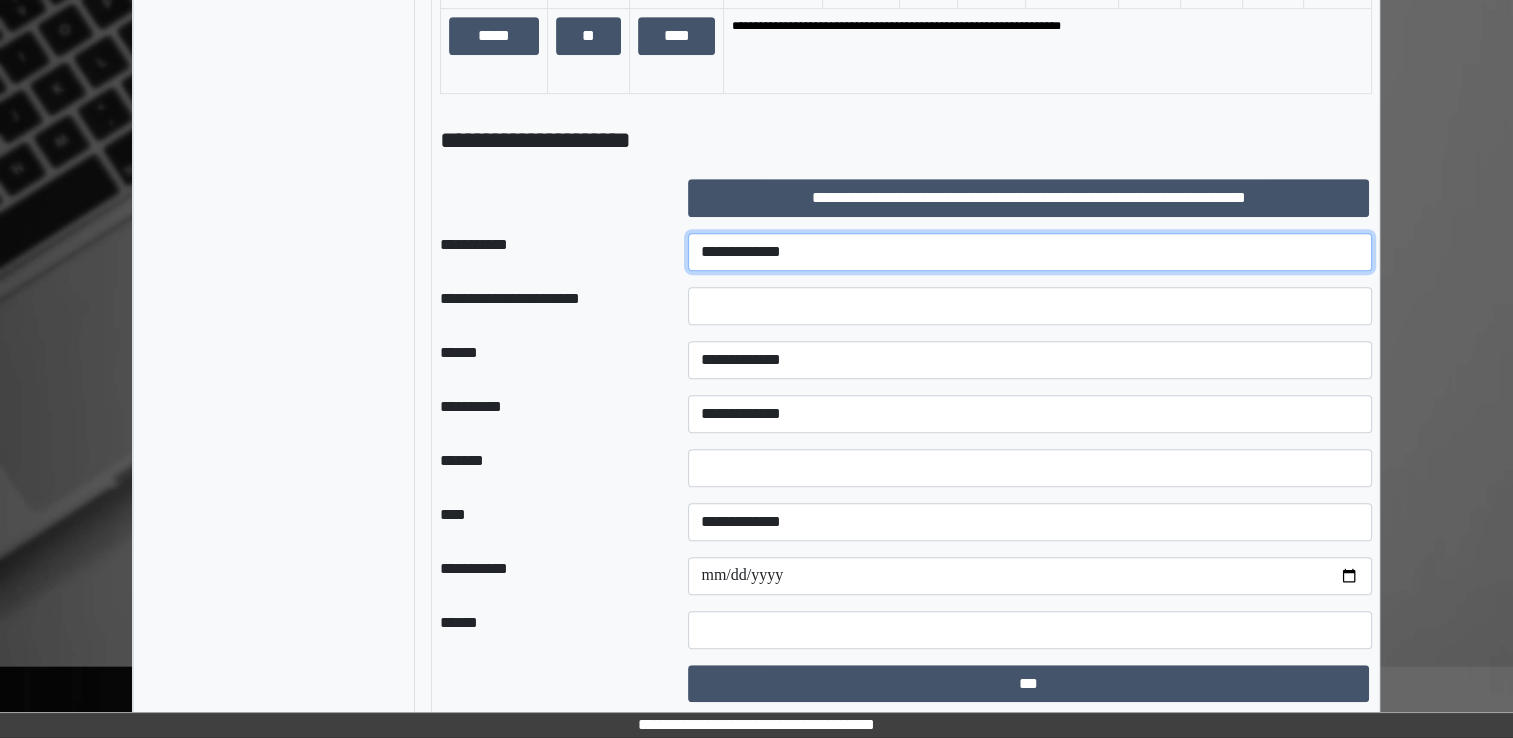 click on "**********" at bounding box center (1030, 252) 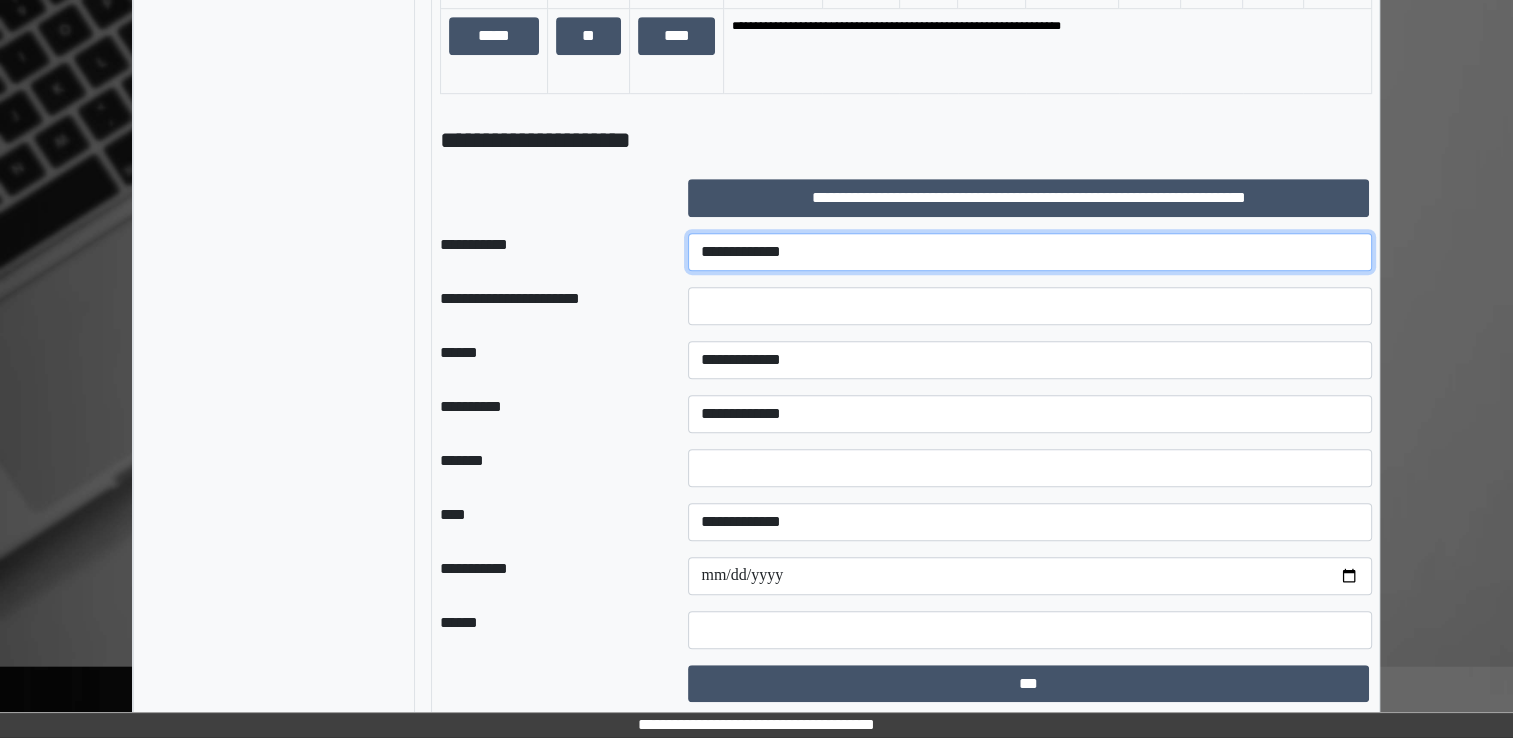 select on "***" 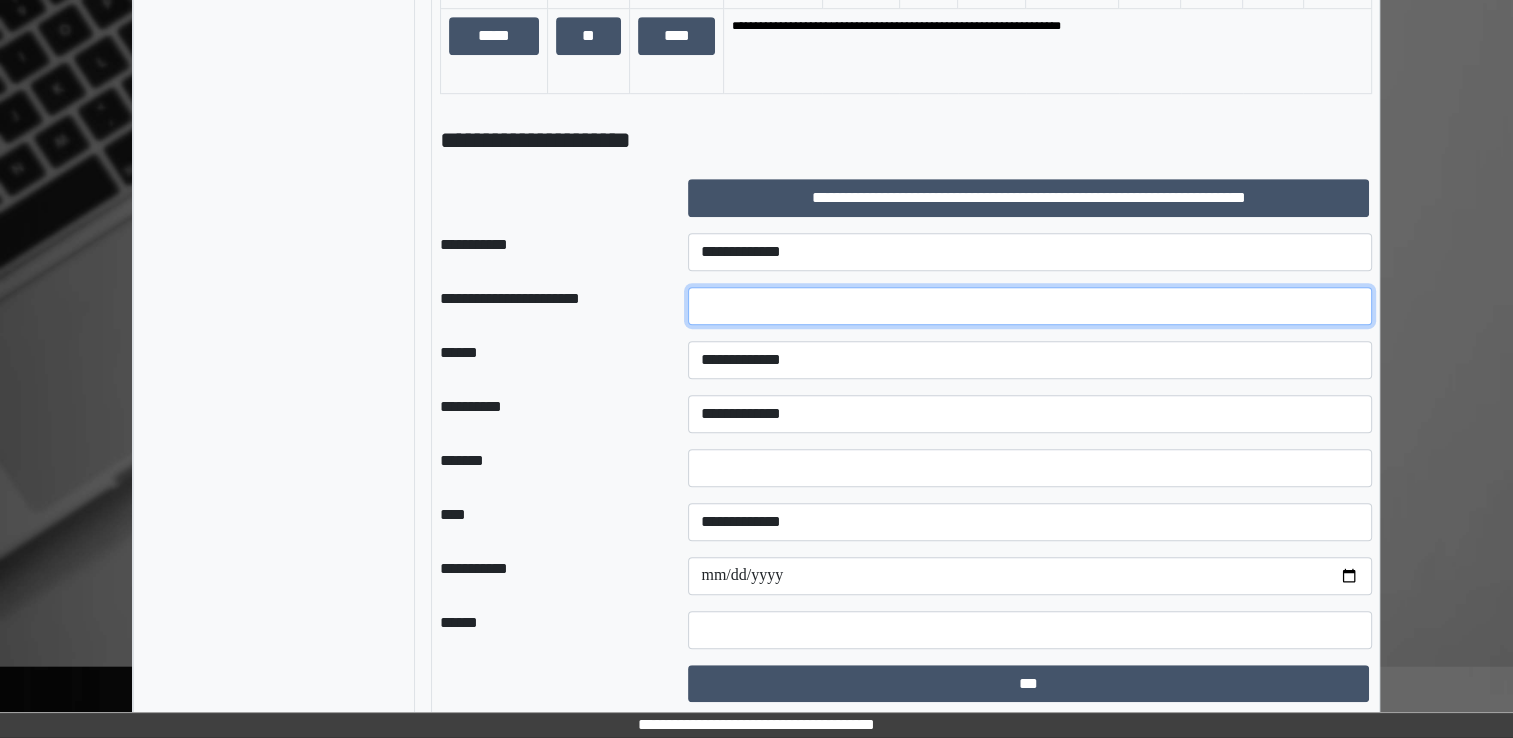 click at bounding box center (1030, 306) 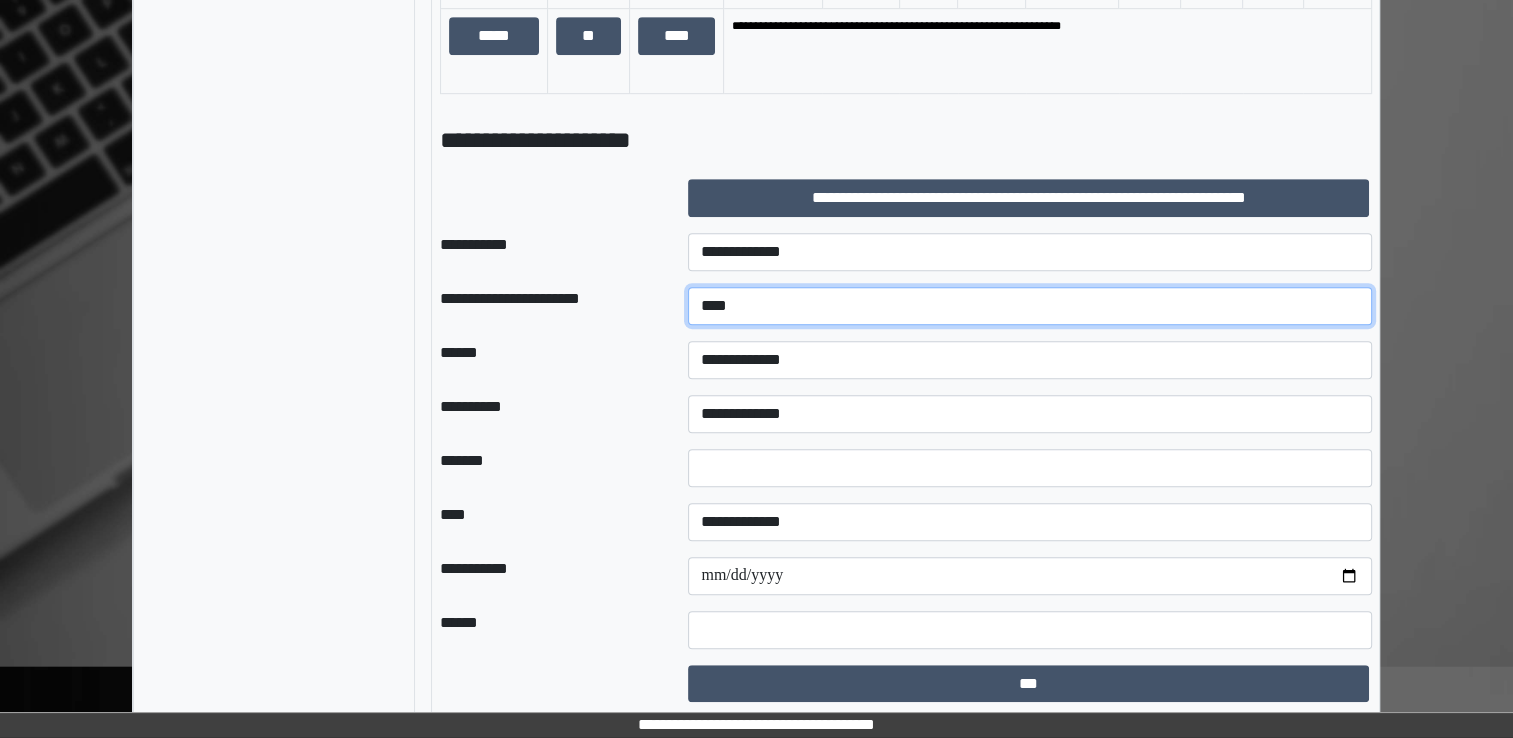 type on "****" 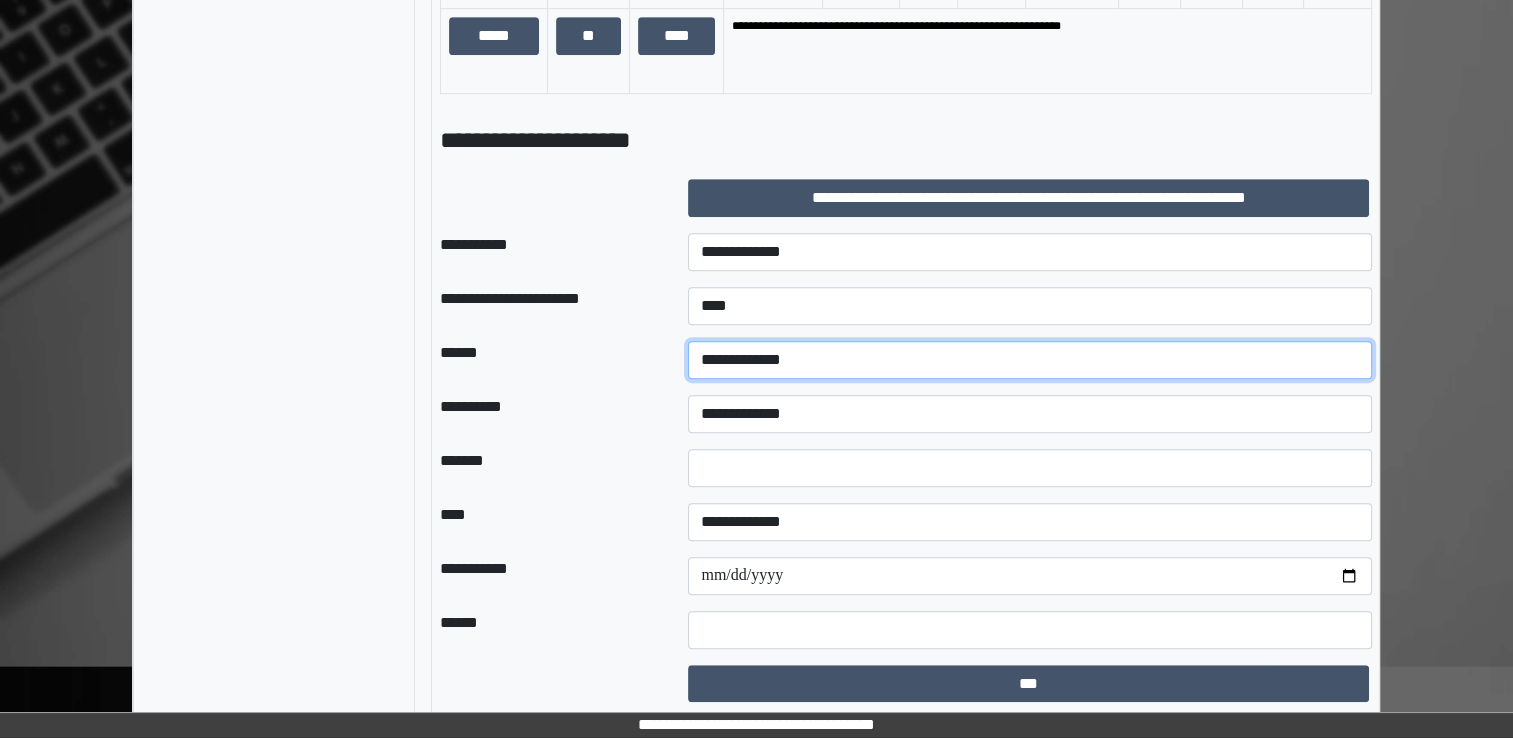 select on "*" 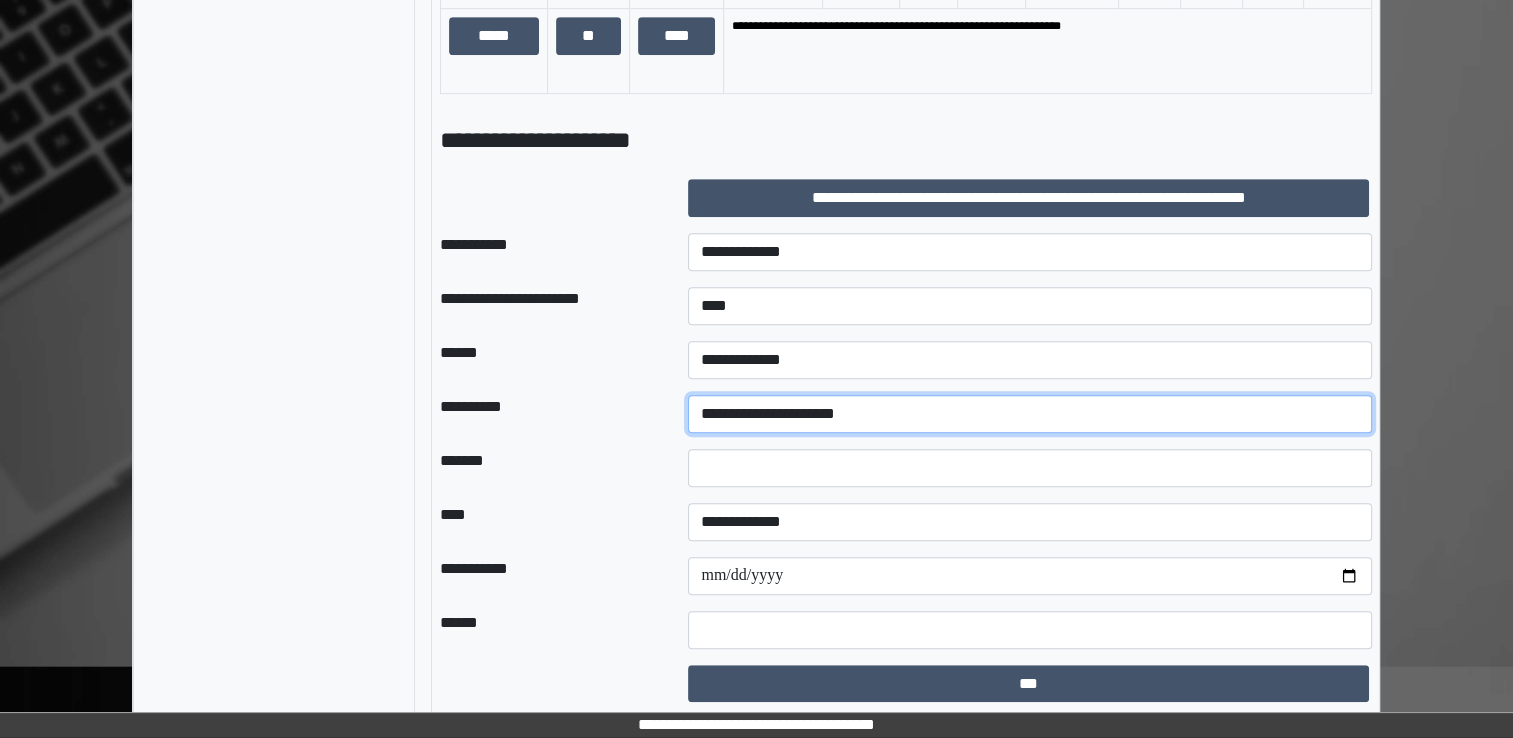 select on "*" 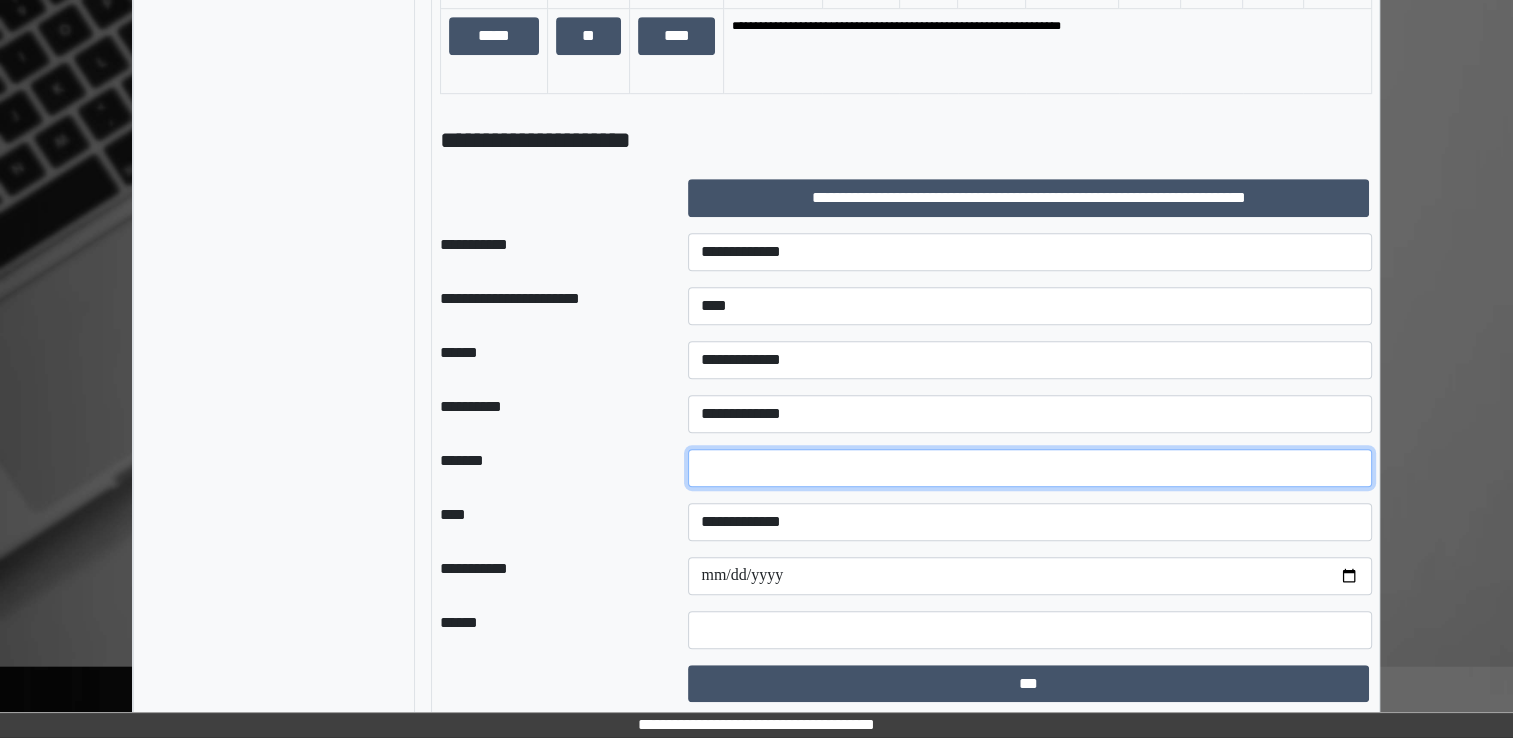 type on "**" 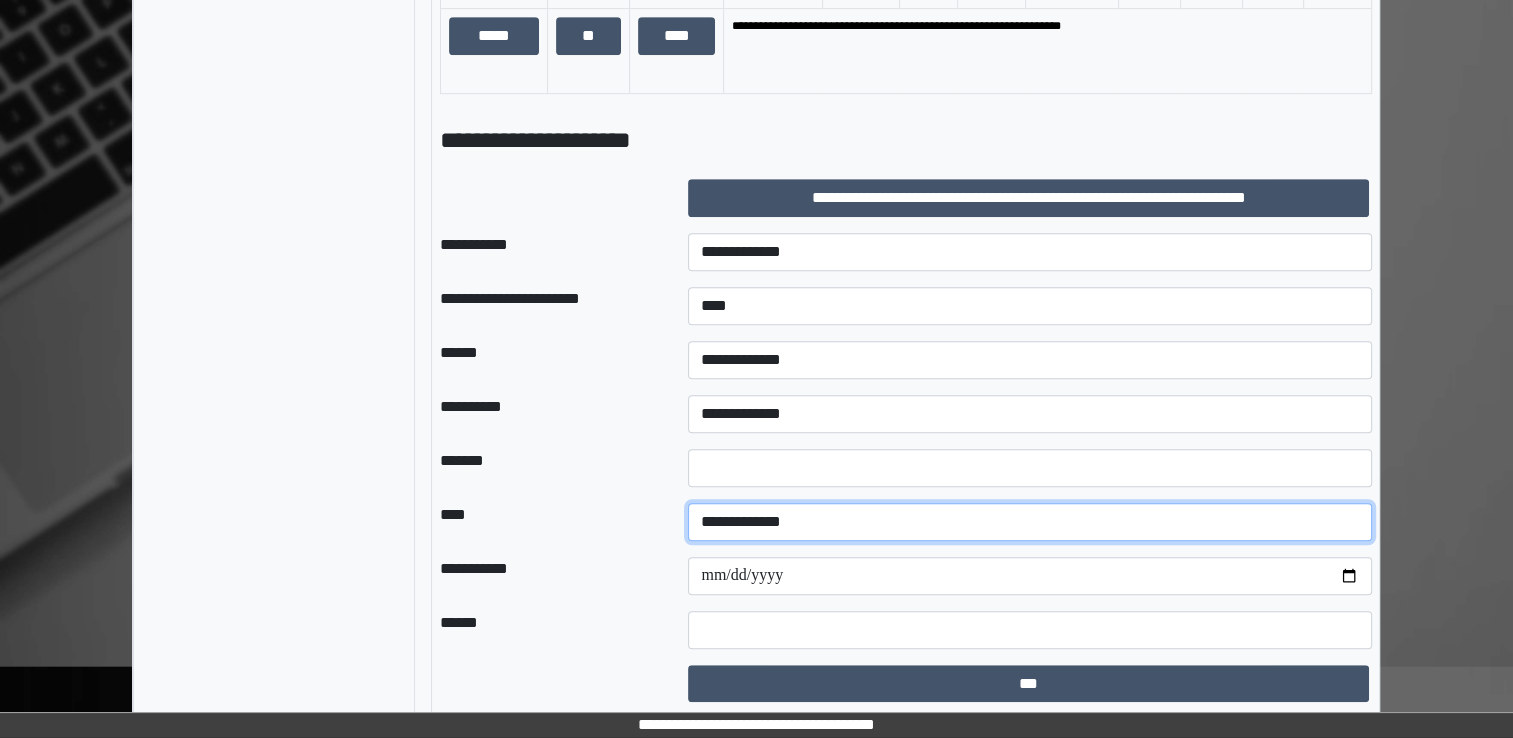 select on "*" 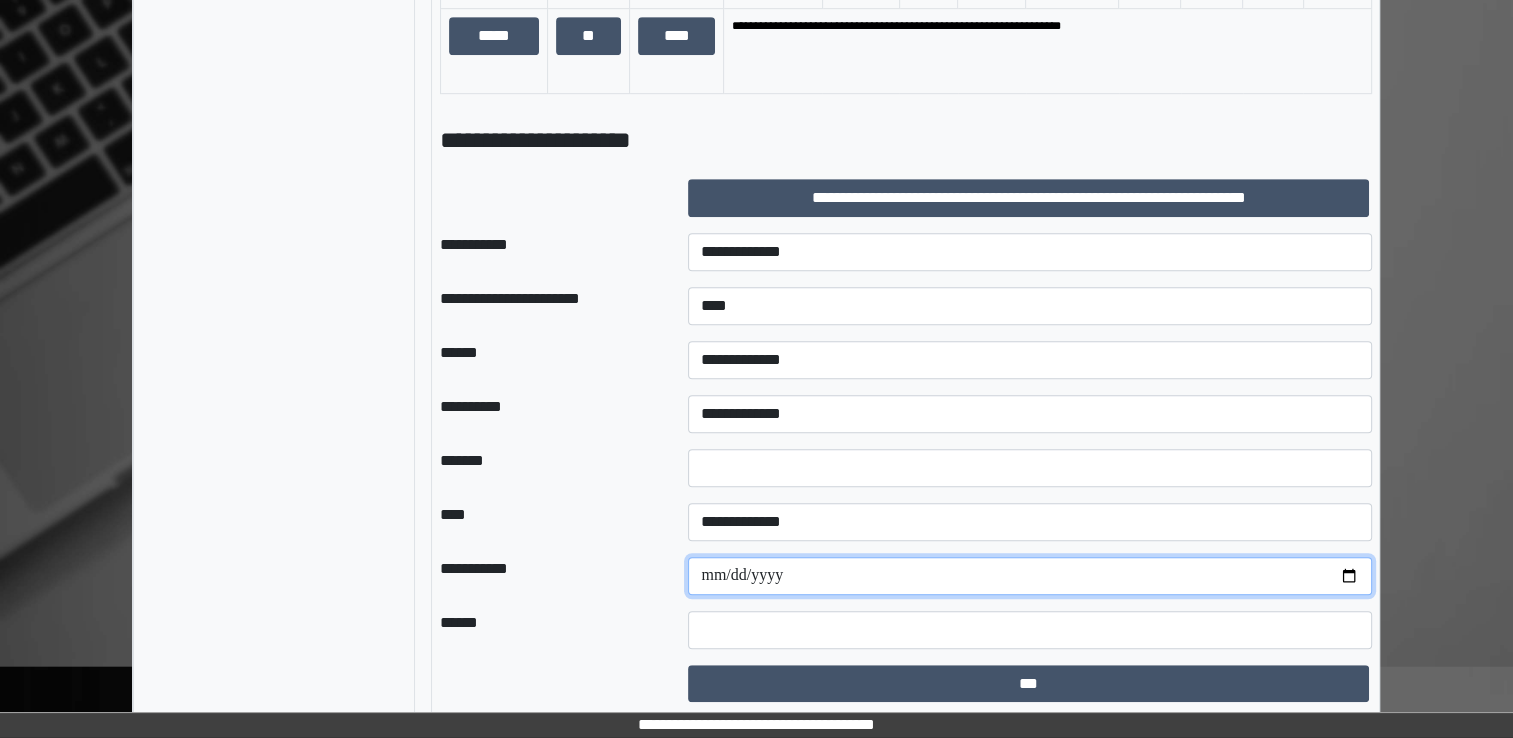 click at bounding box center [1030, 576] 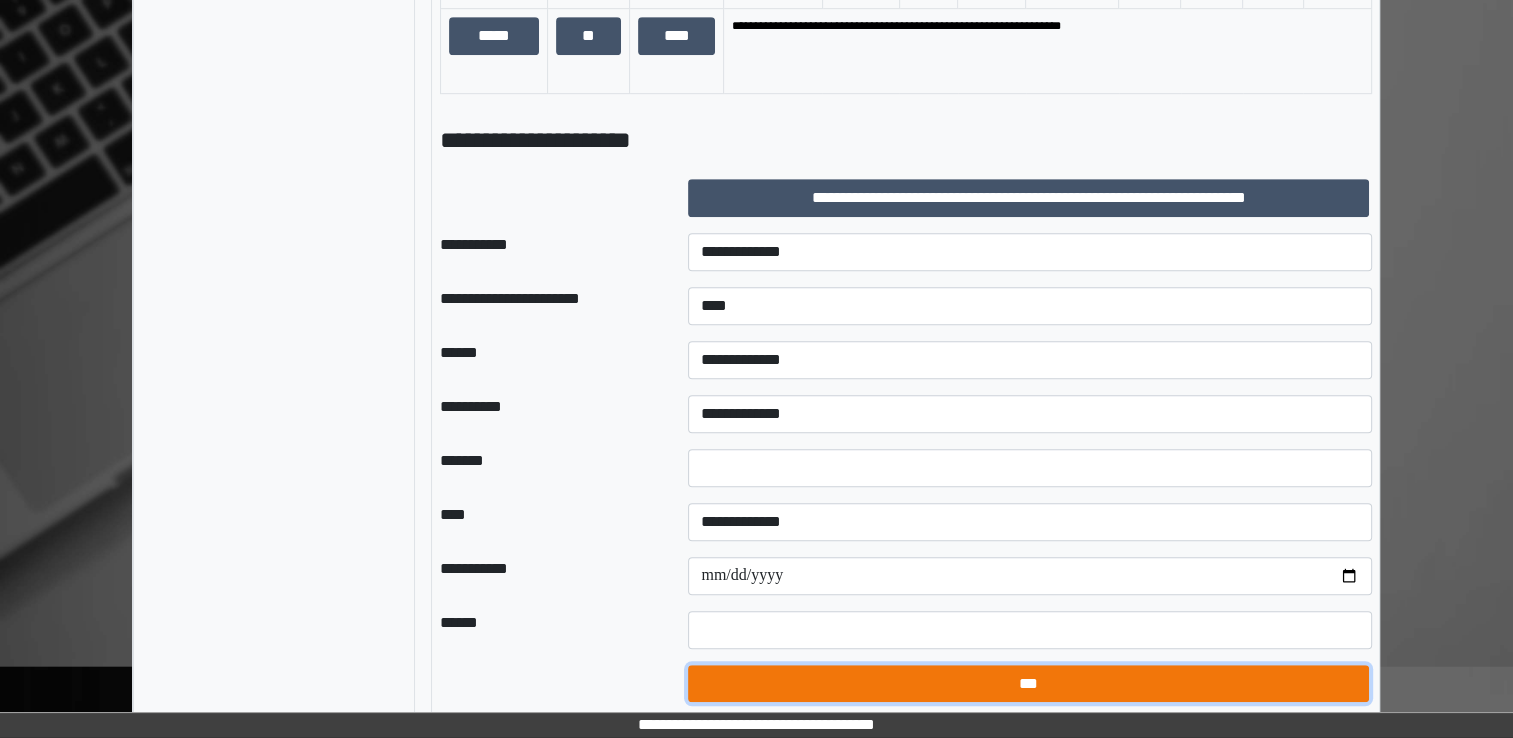 click on "***" at bounding box center (1028, 684) 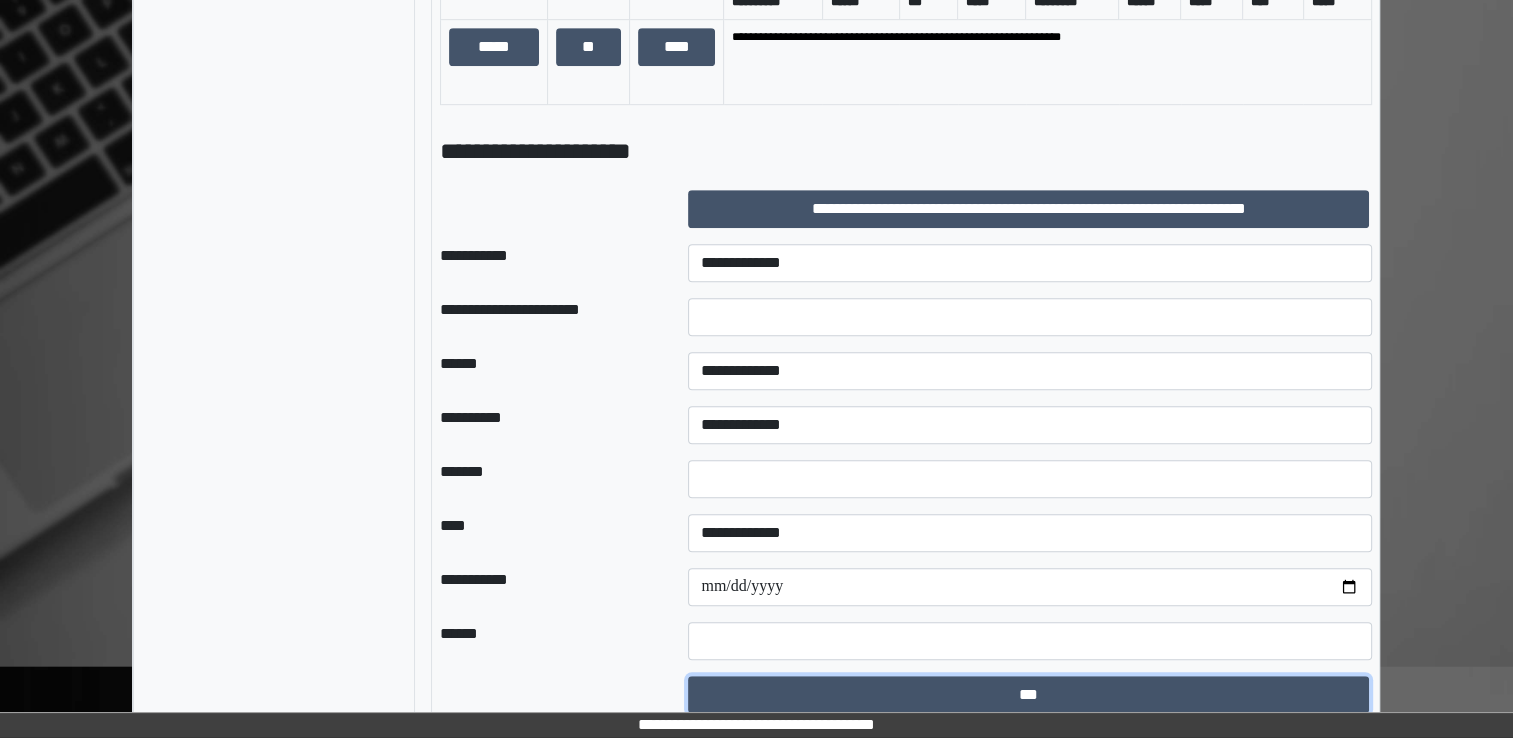scroll, scrollTop: 1121, scrollLeft: 0, axis: vertical 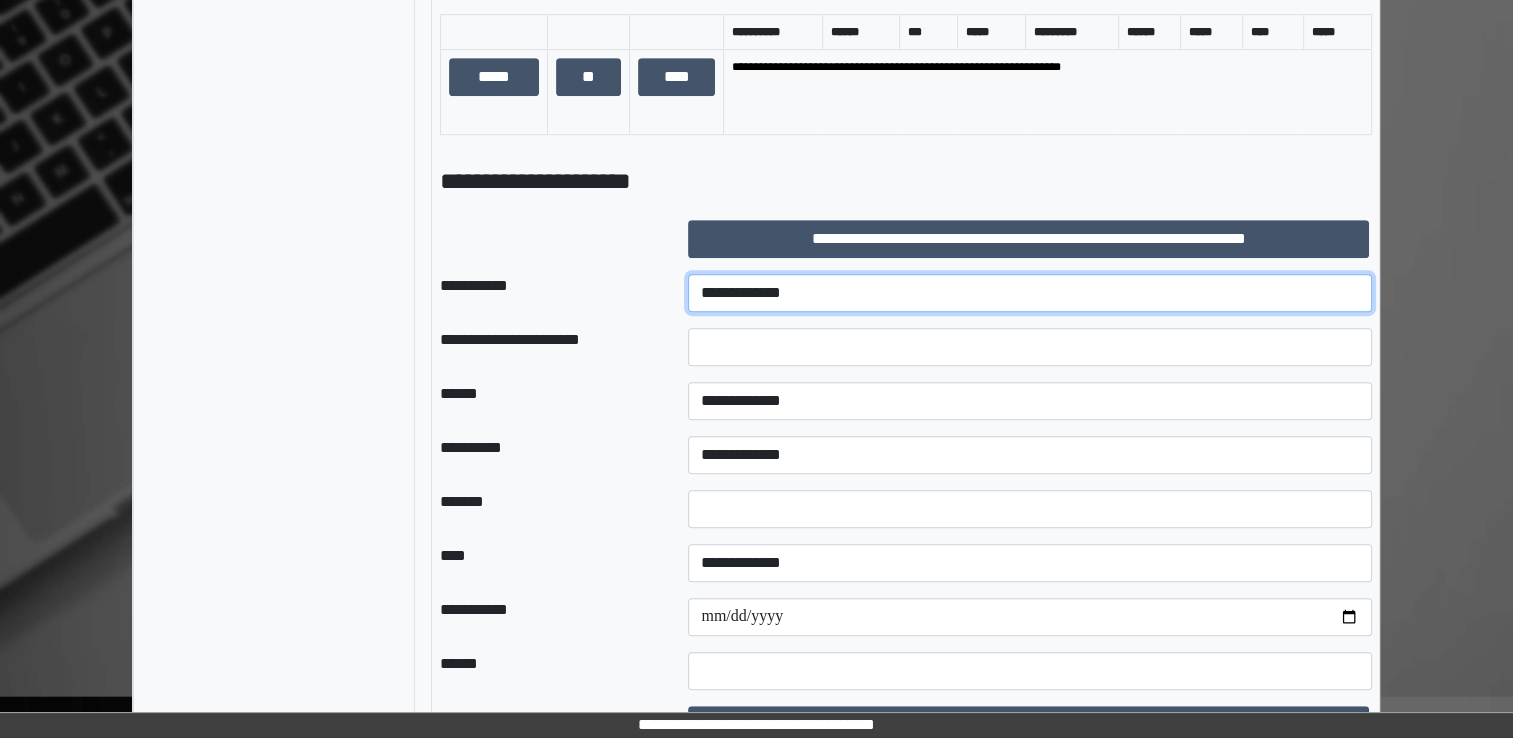 click on "**********" at bounding box center (1030, 293) 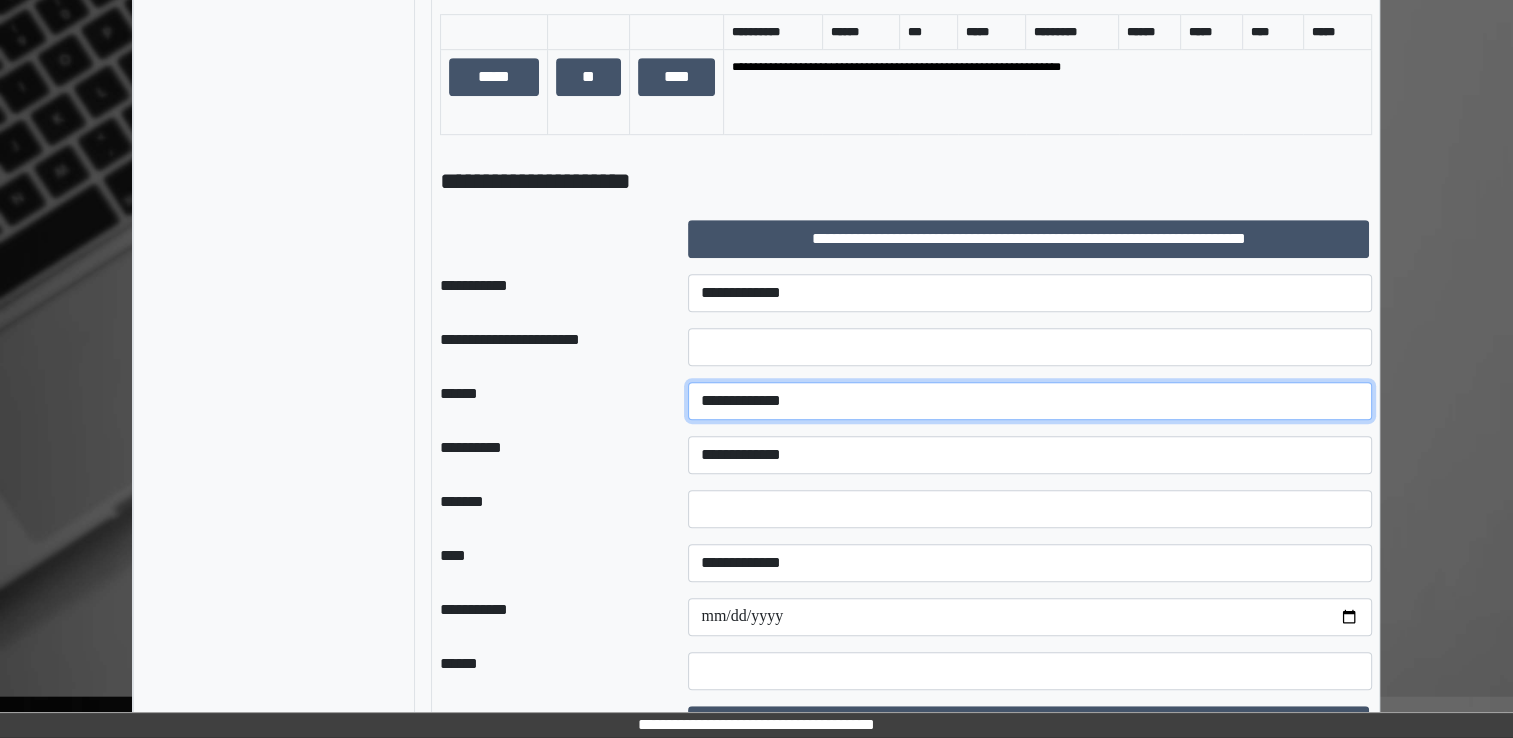 click on "**********" at bounding box center [1030, 401] 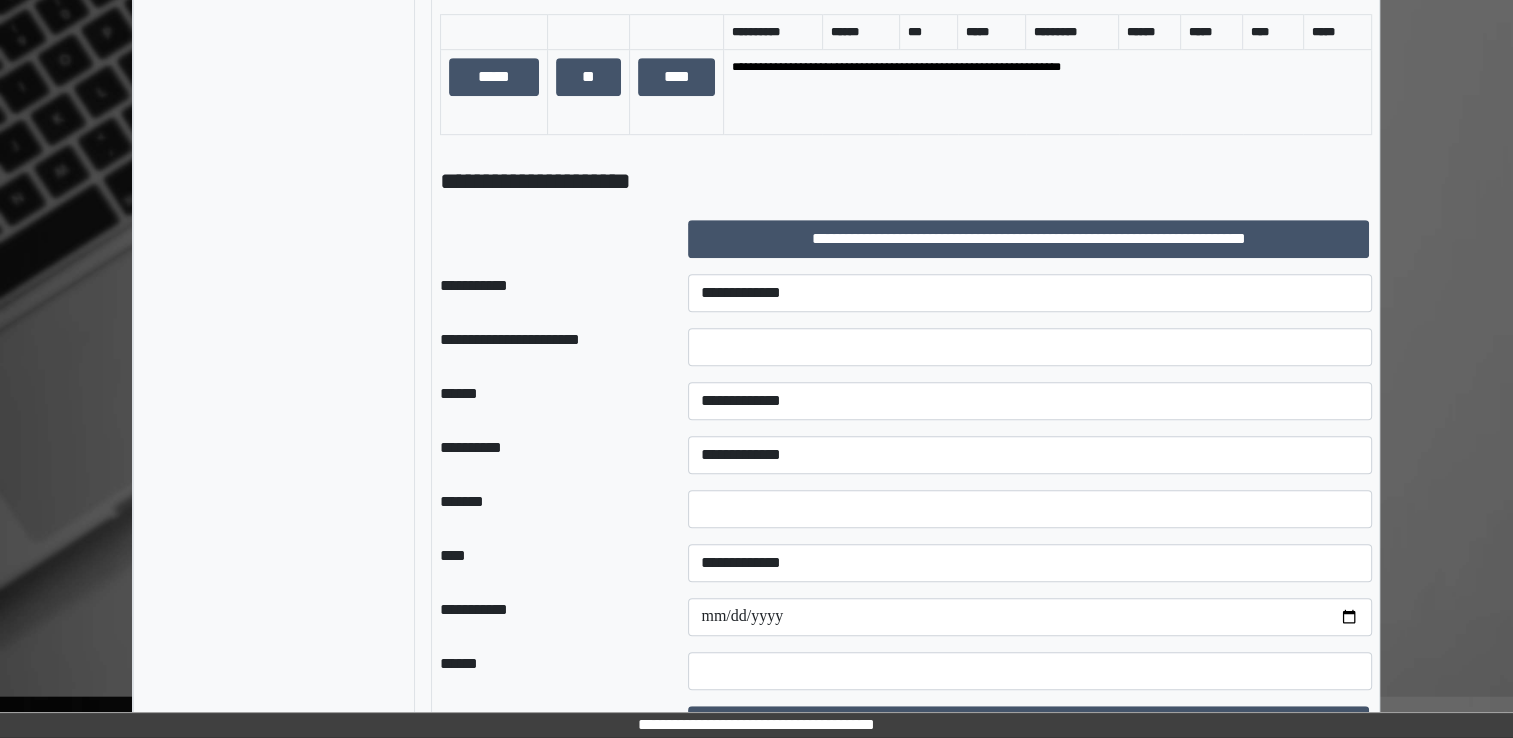click on "******" at bounding box center [548, 401] 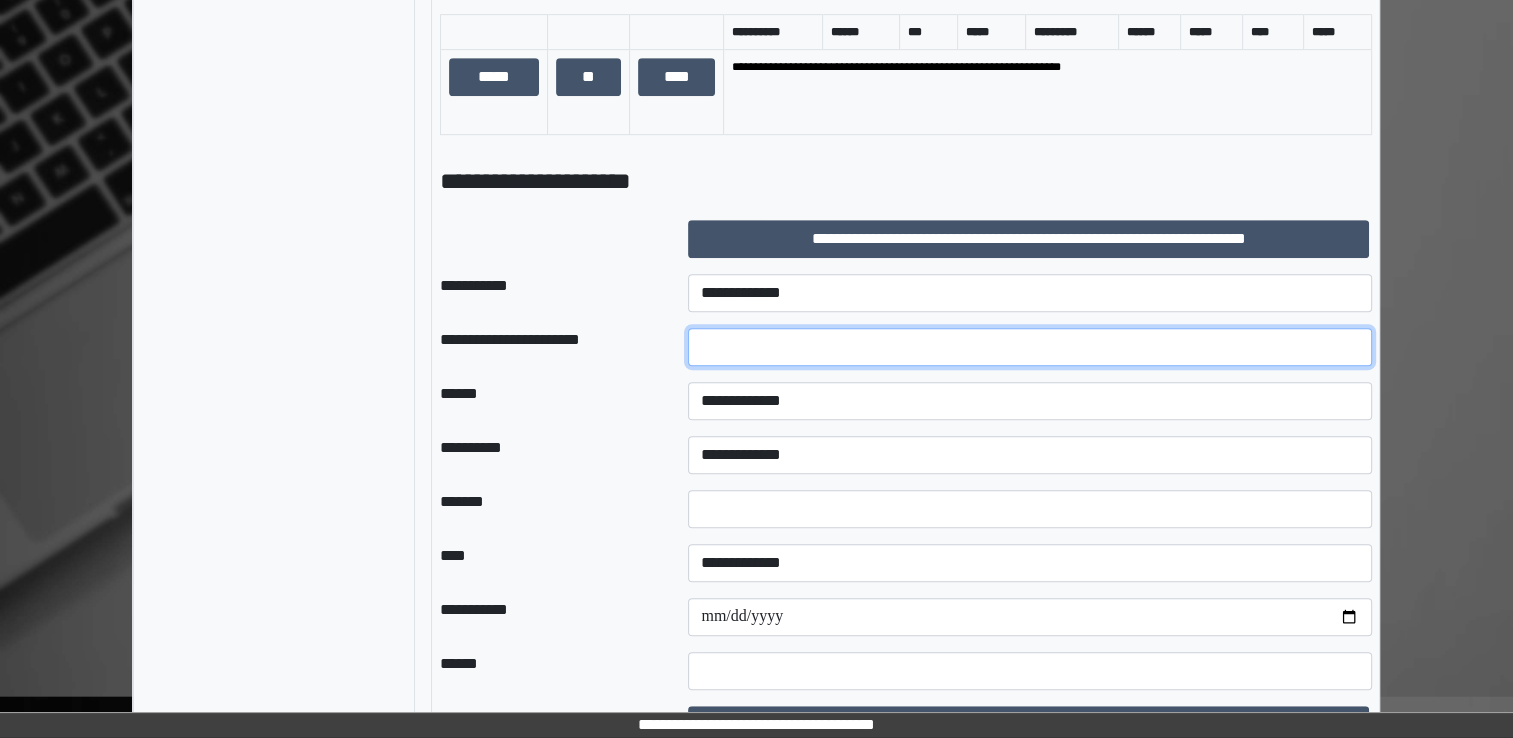 click at bounding box center [1030, 347] 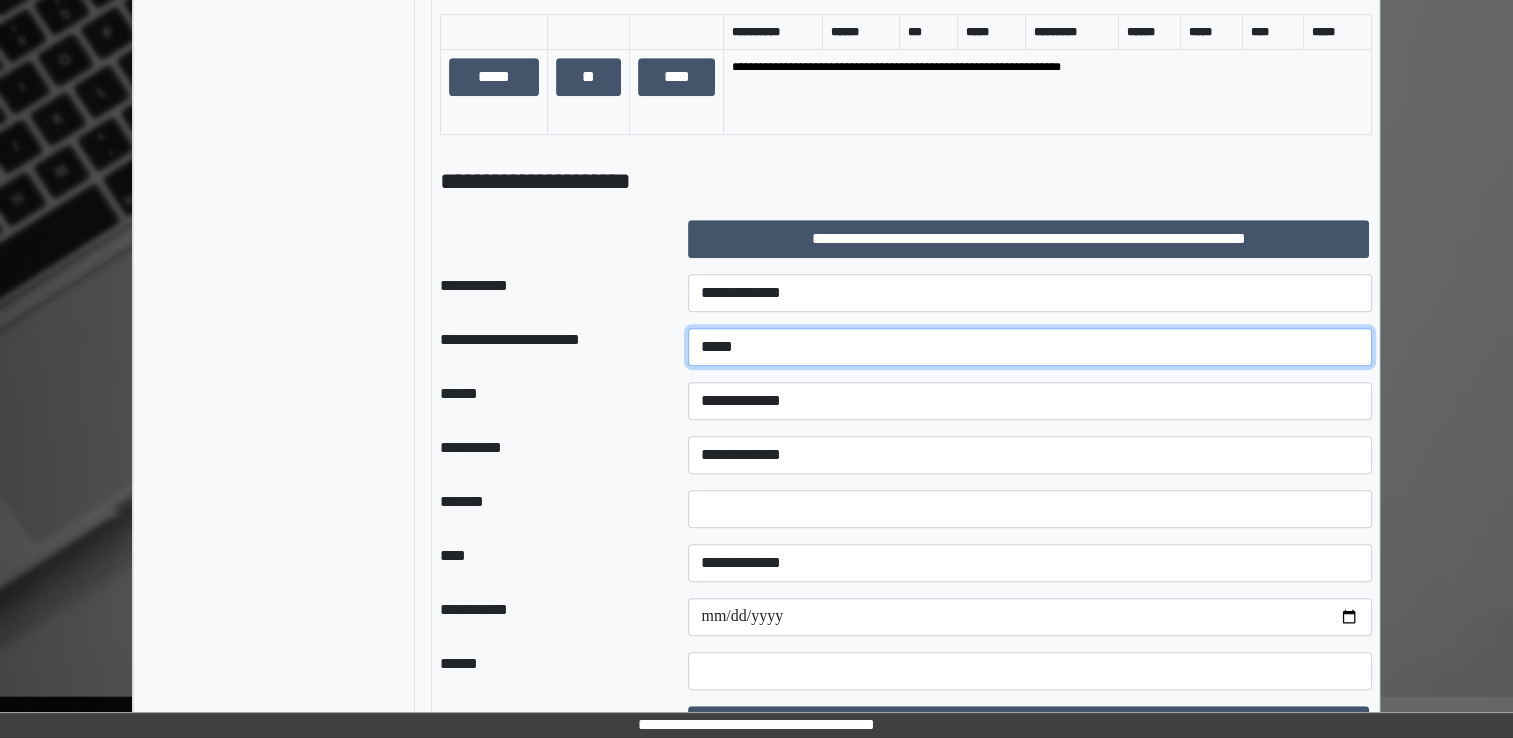 type on "*****" 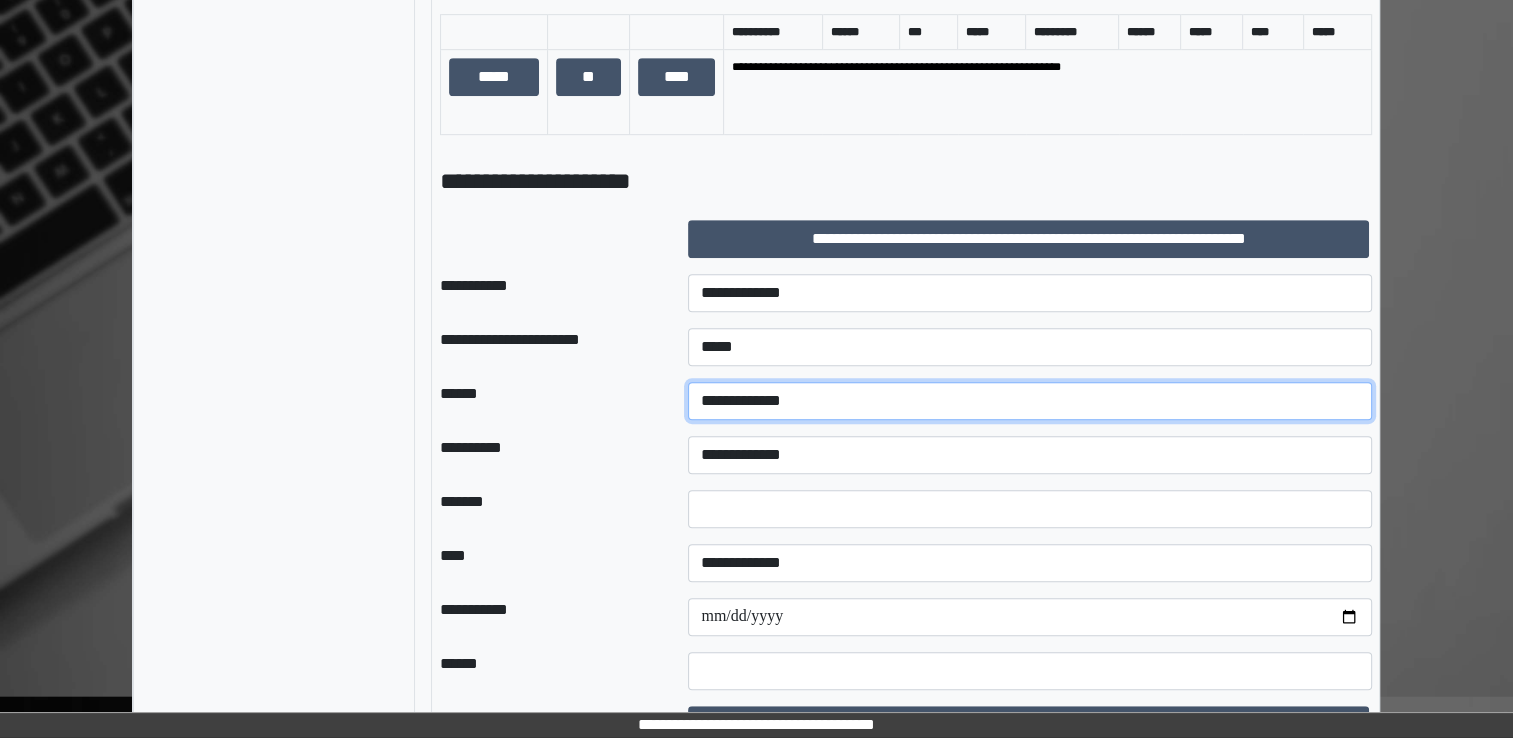 select on "*" 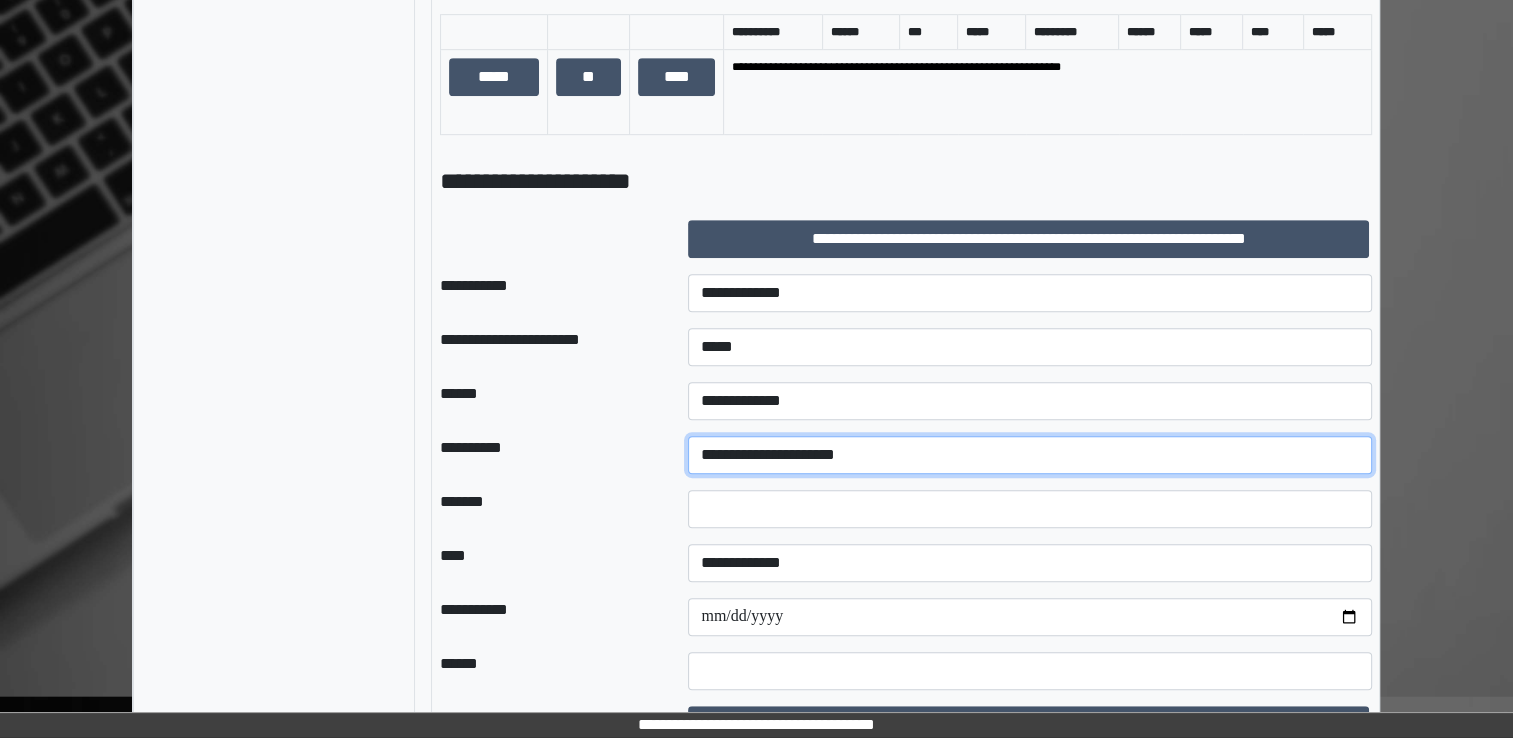 click on "**********" at bounding box center [1030, 455] 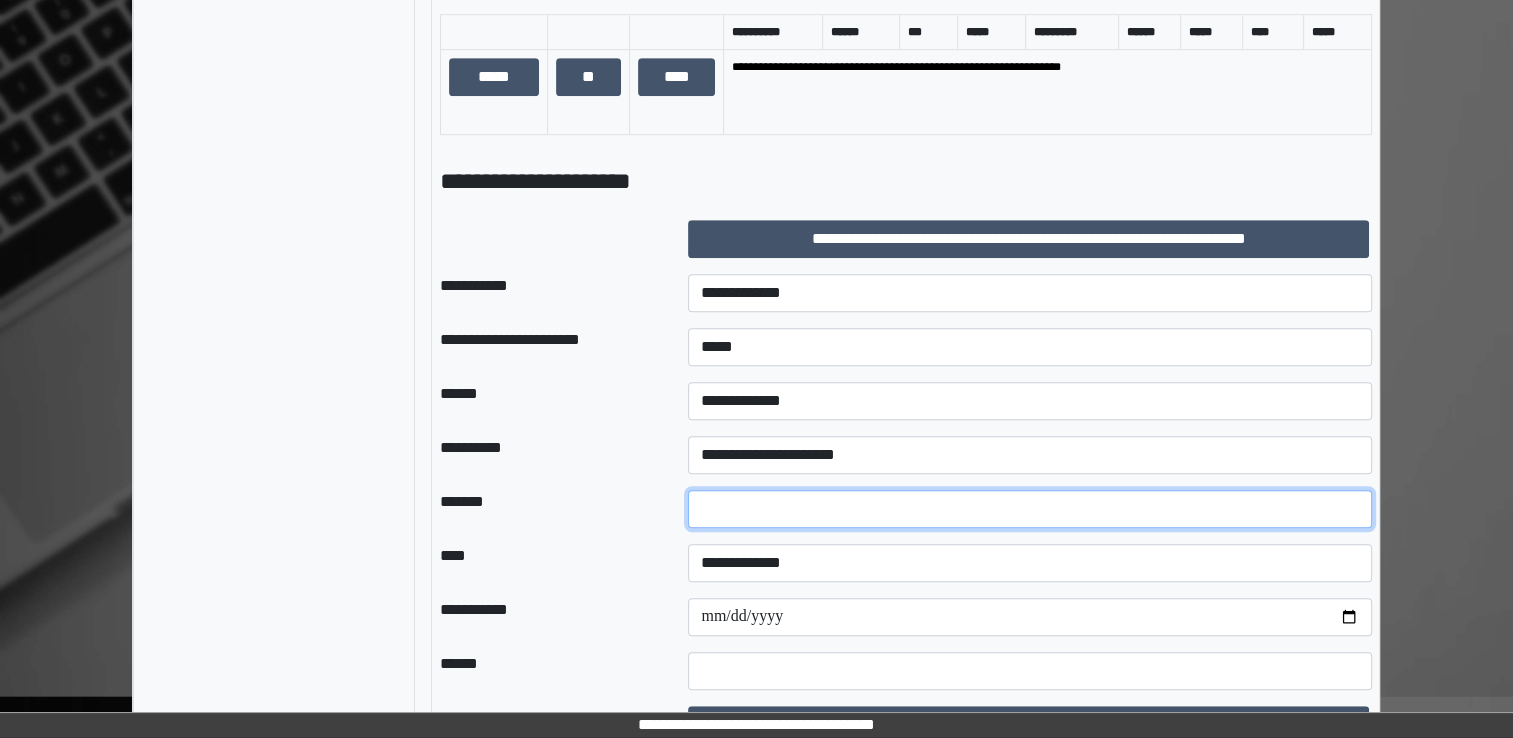 click on "*" at bounding box center (1030, 509) 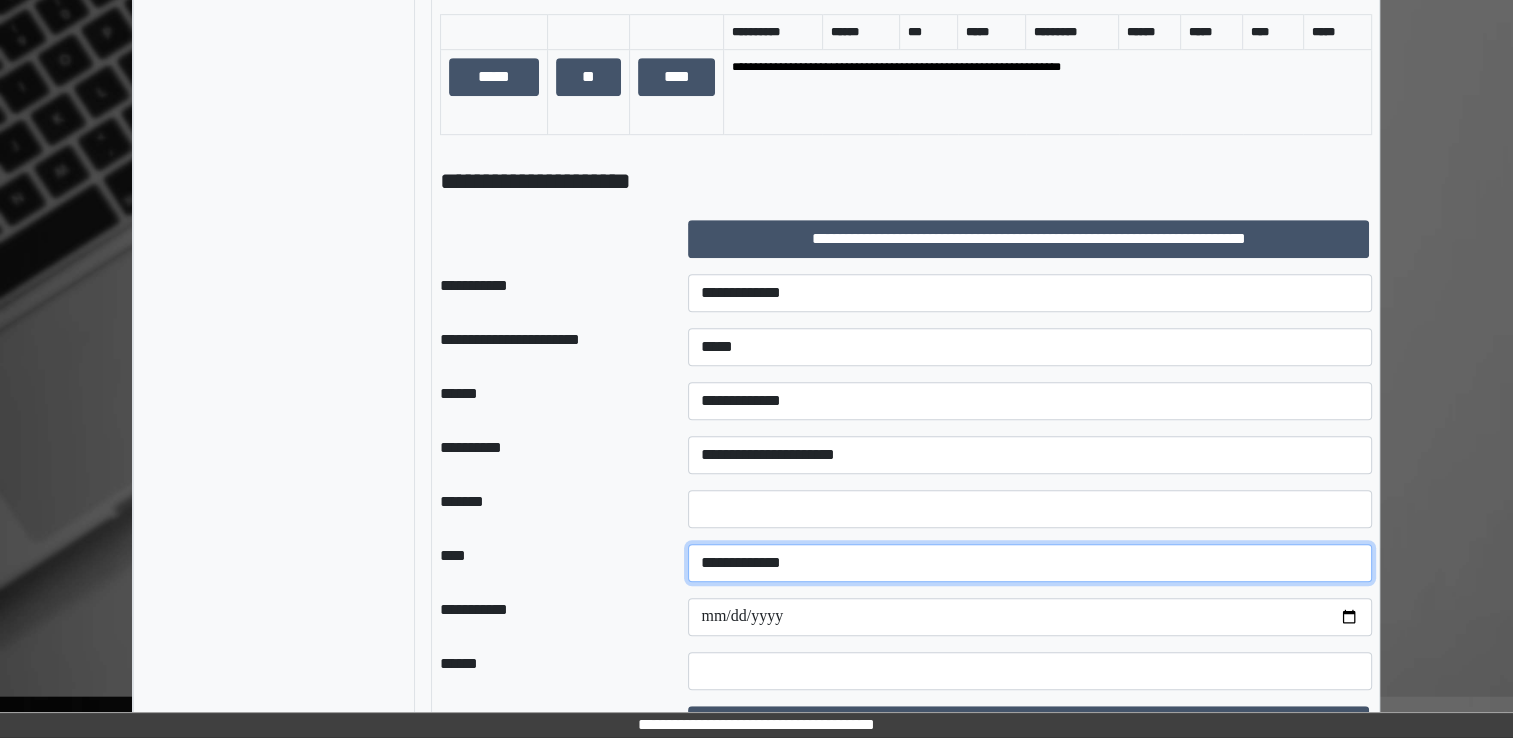 click on "**********" at bounding box center (1030, 563) 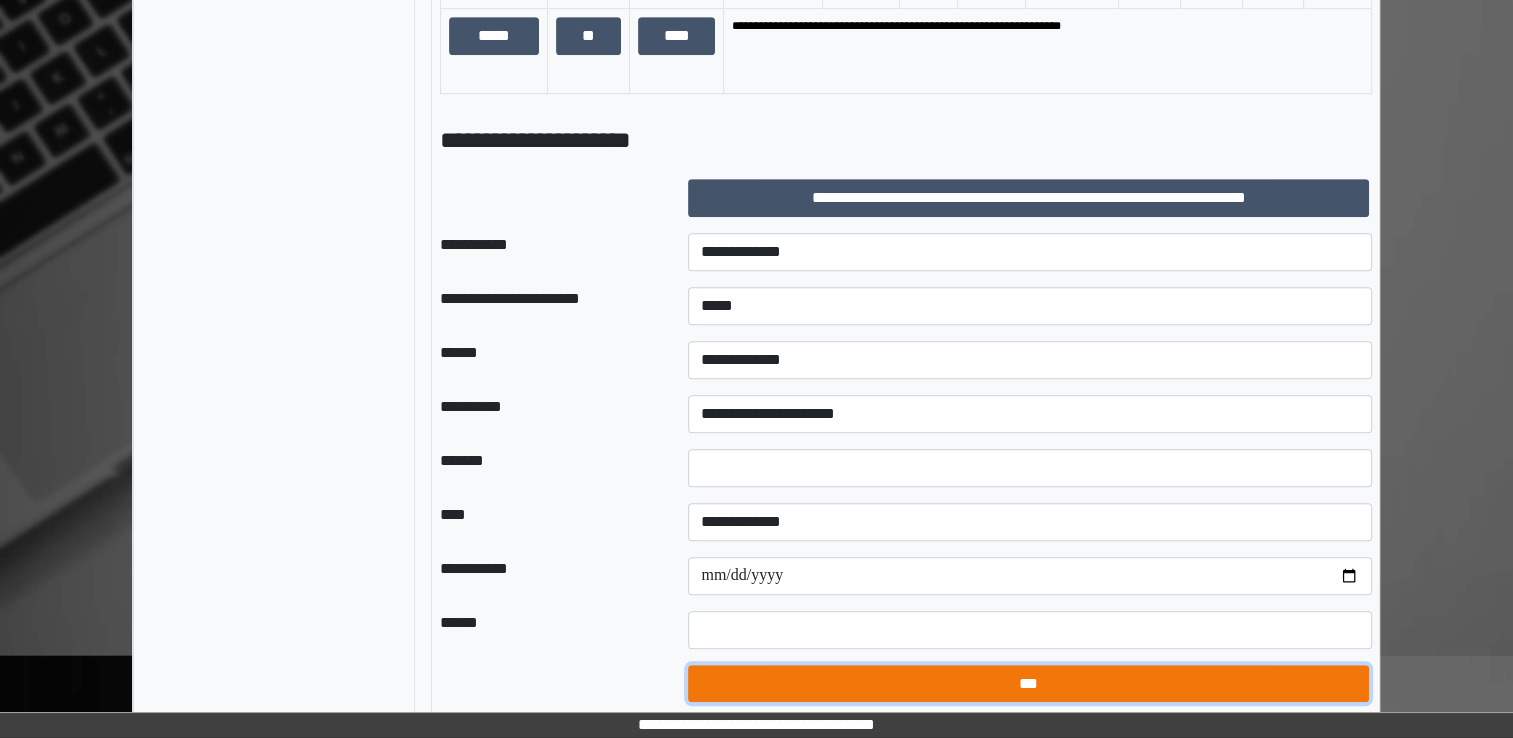 click on "***" at bounding box center [1028, 684] 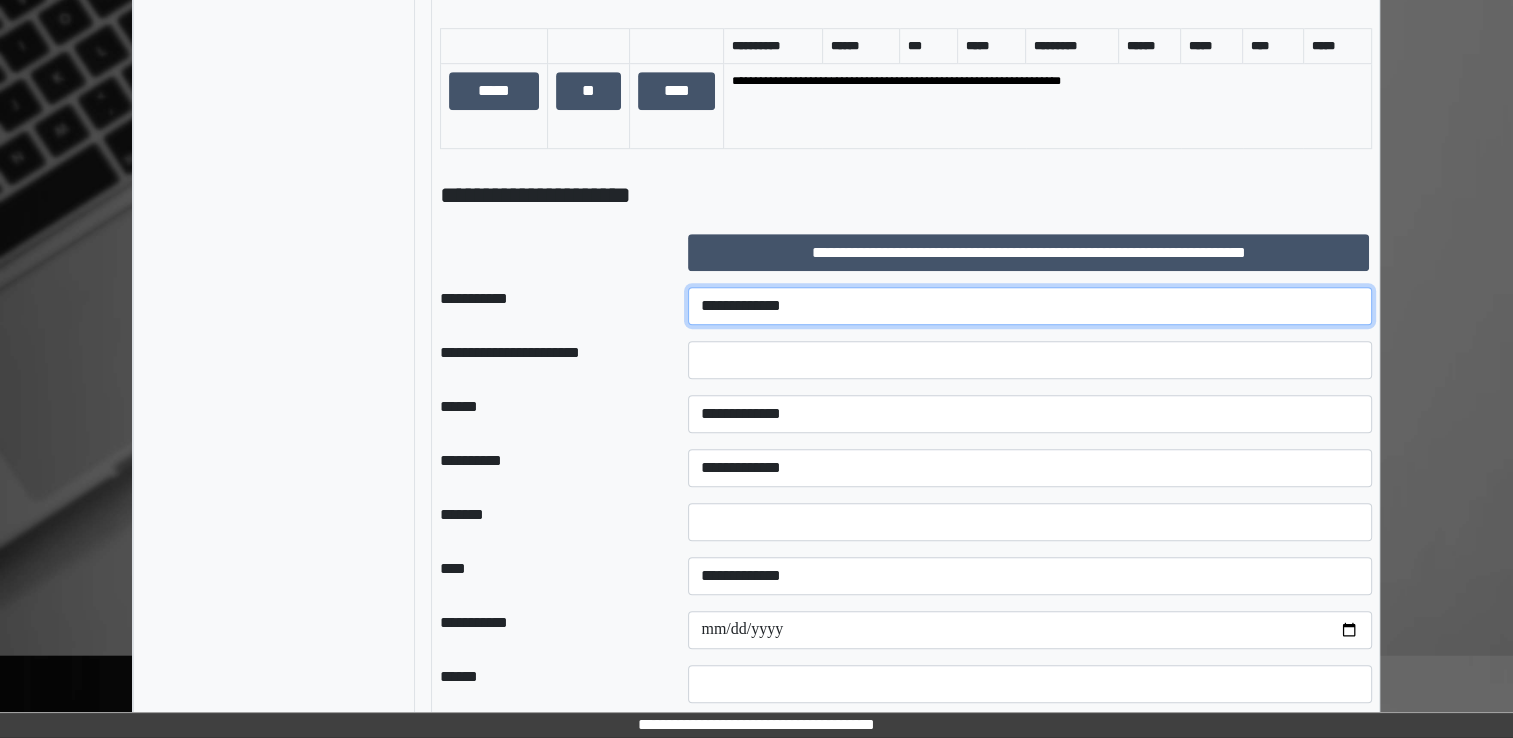 click on "**********" at bounding box center [1030, 306] 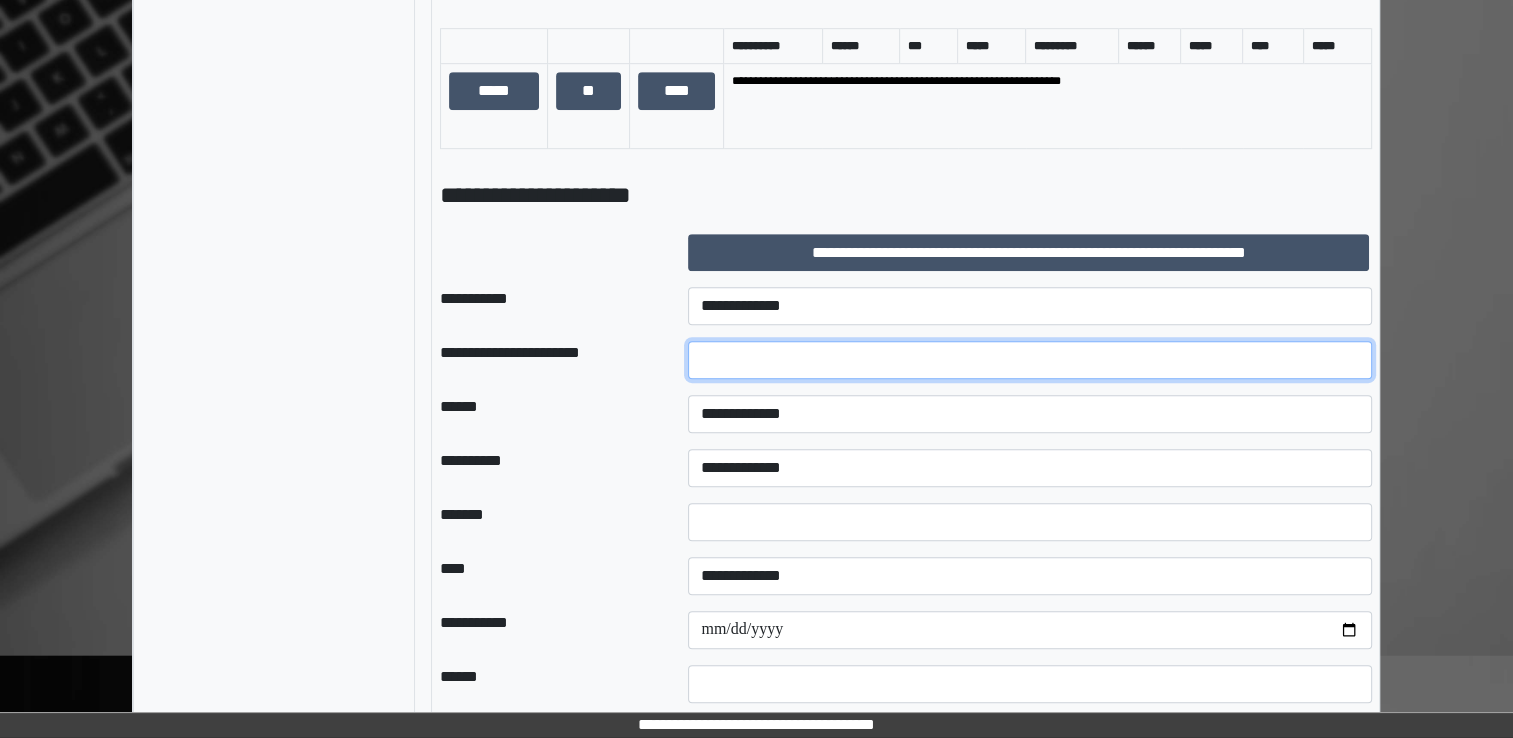 click at bounding box center [1030, 360] 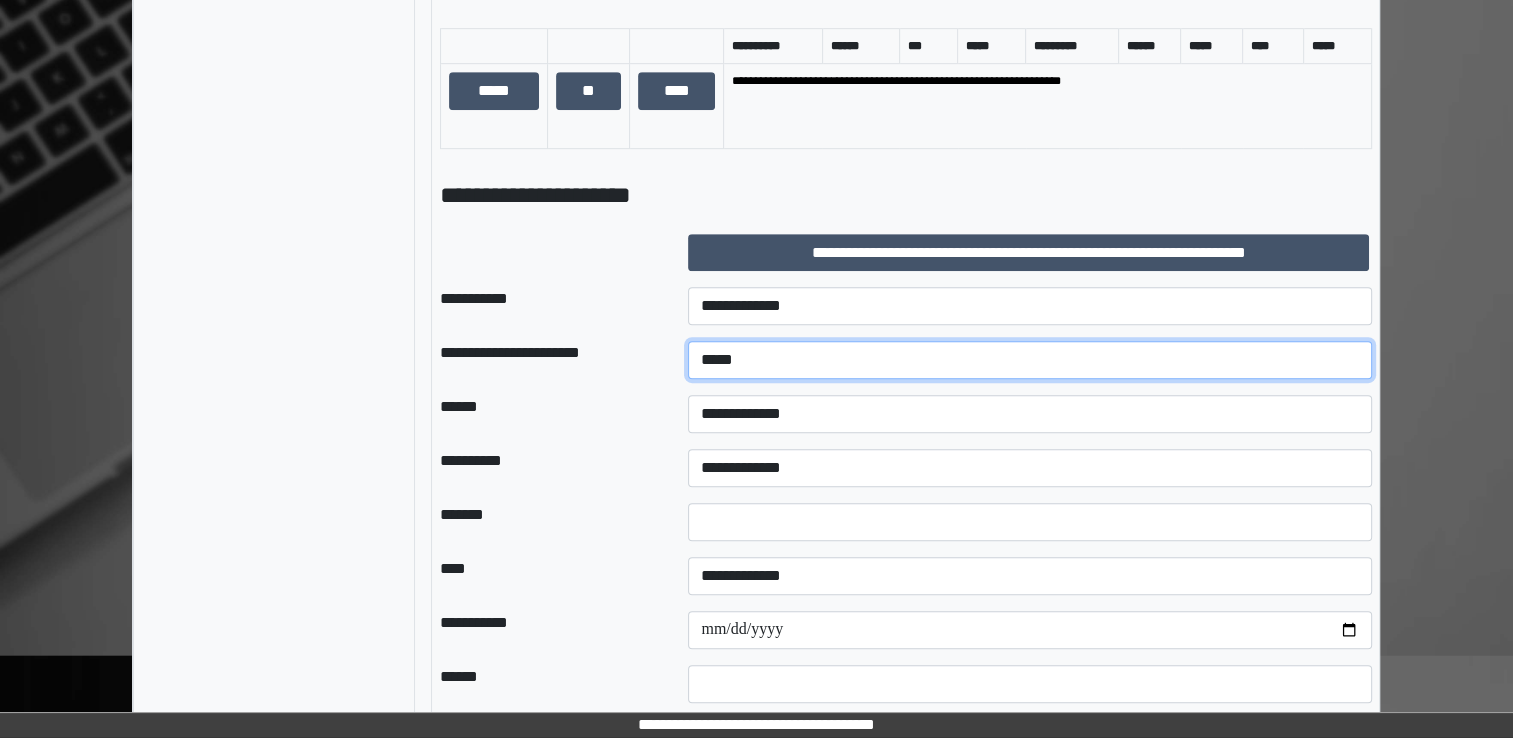 type on "*****" 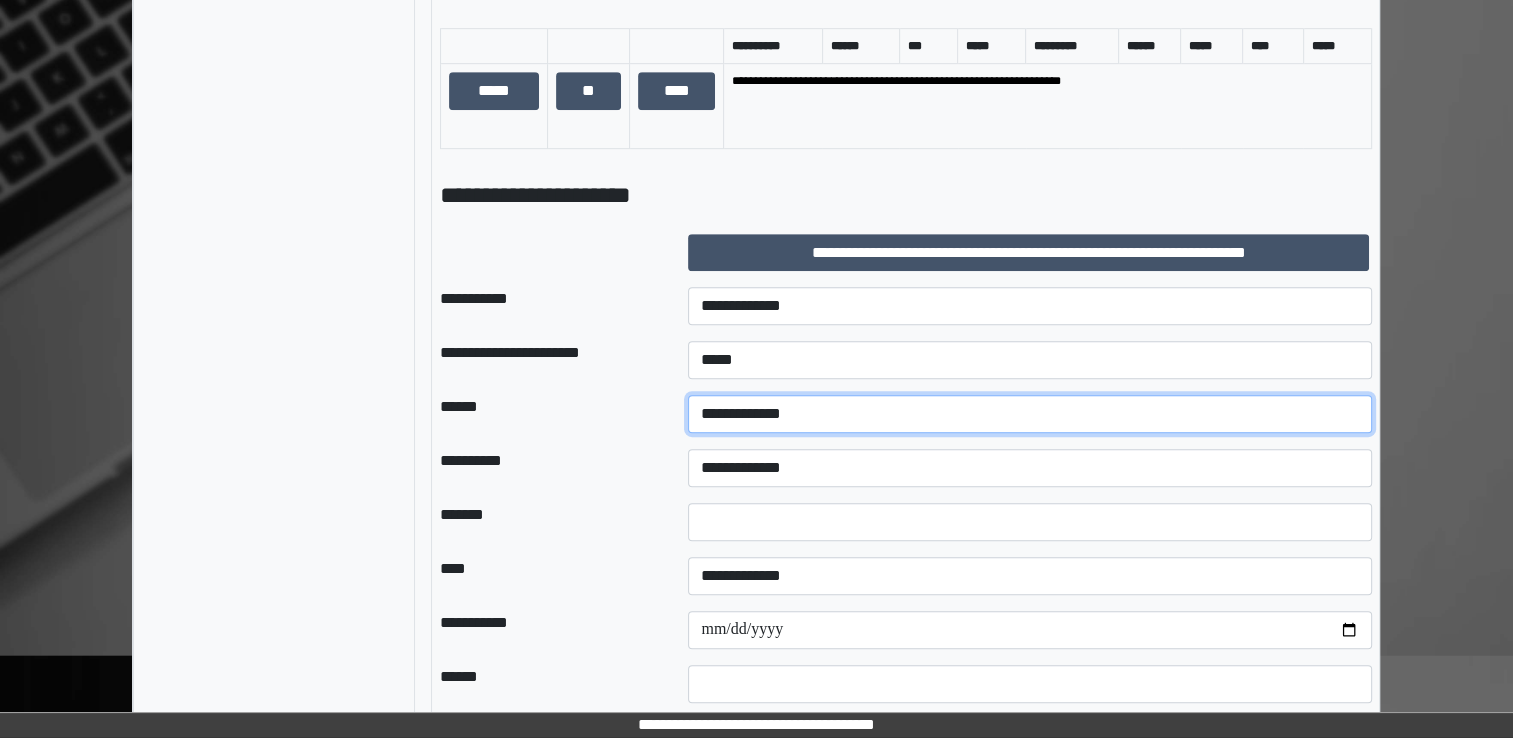 select on "*" 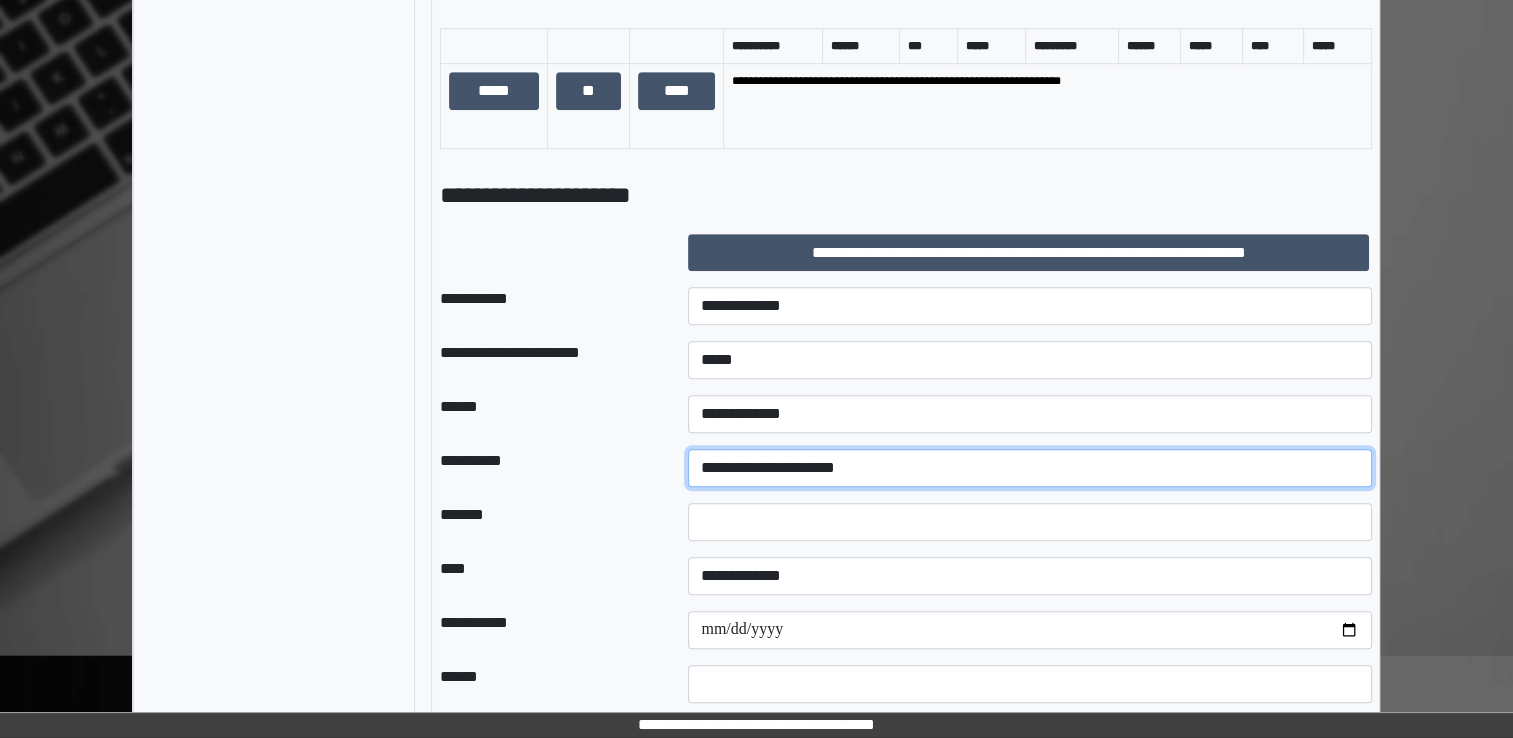 click on "**********" at bounding box center [1030, 468] 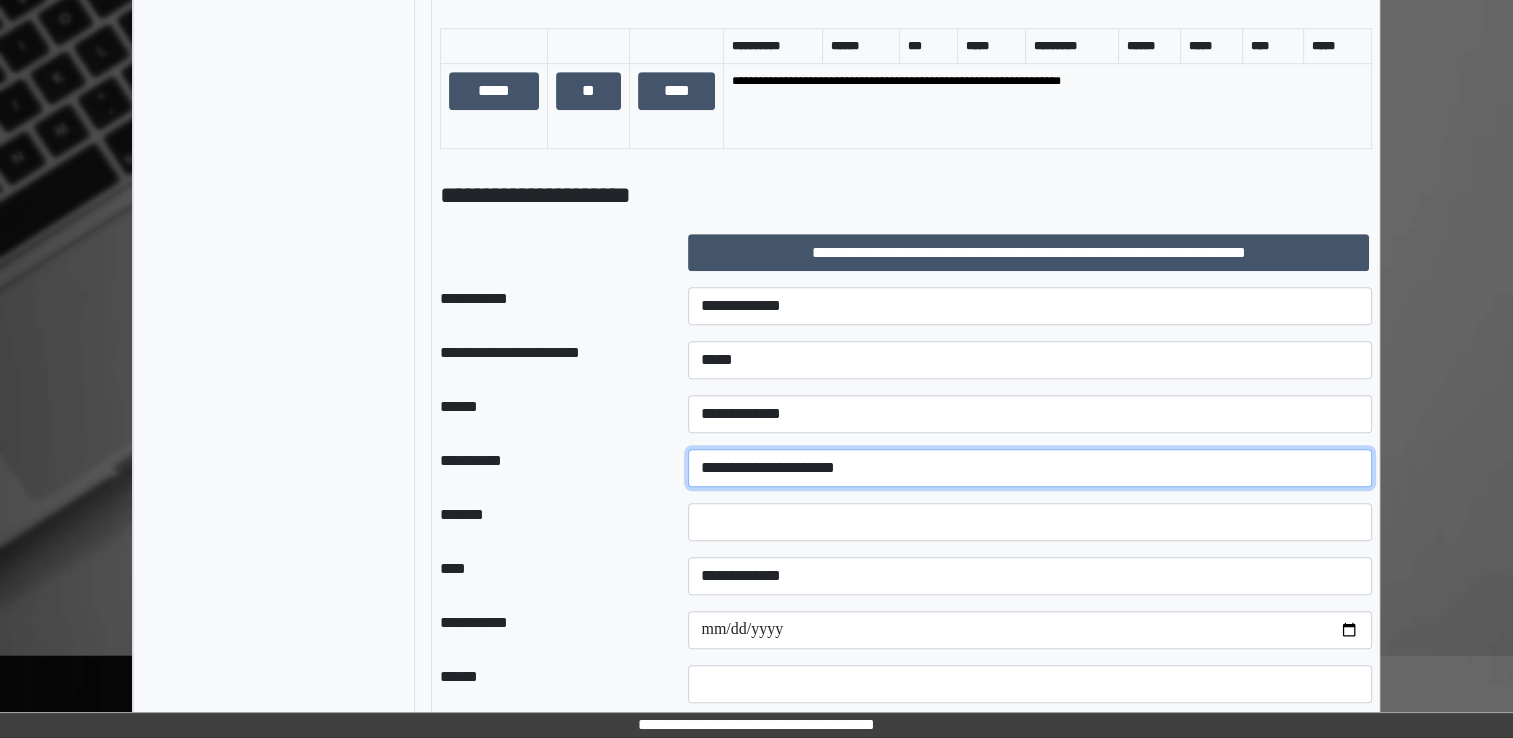 select on "**" 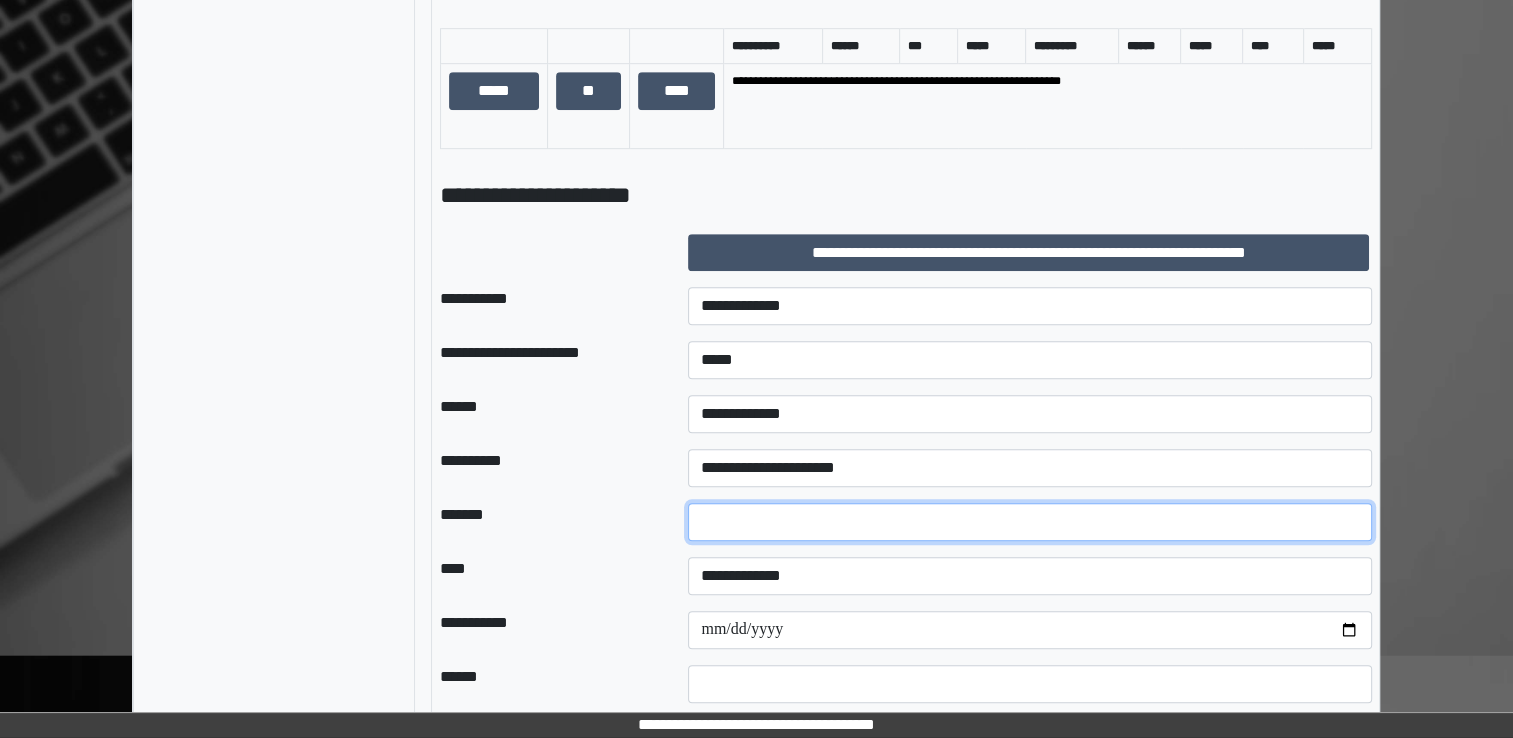 click on "*" at bounding box center [1030, 522] 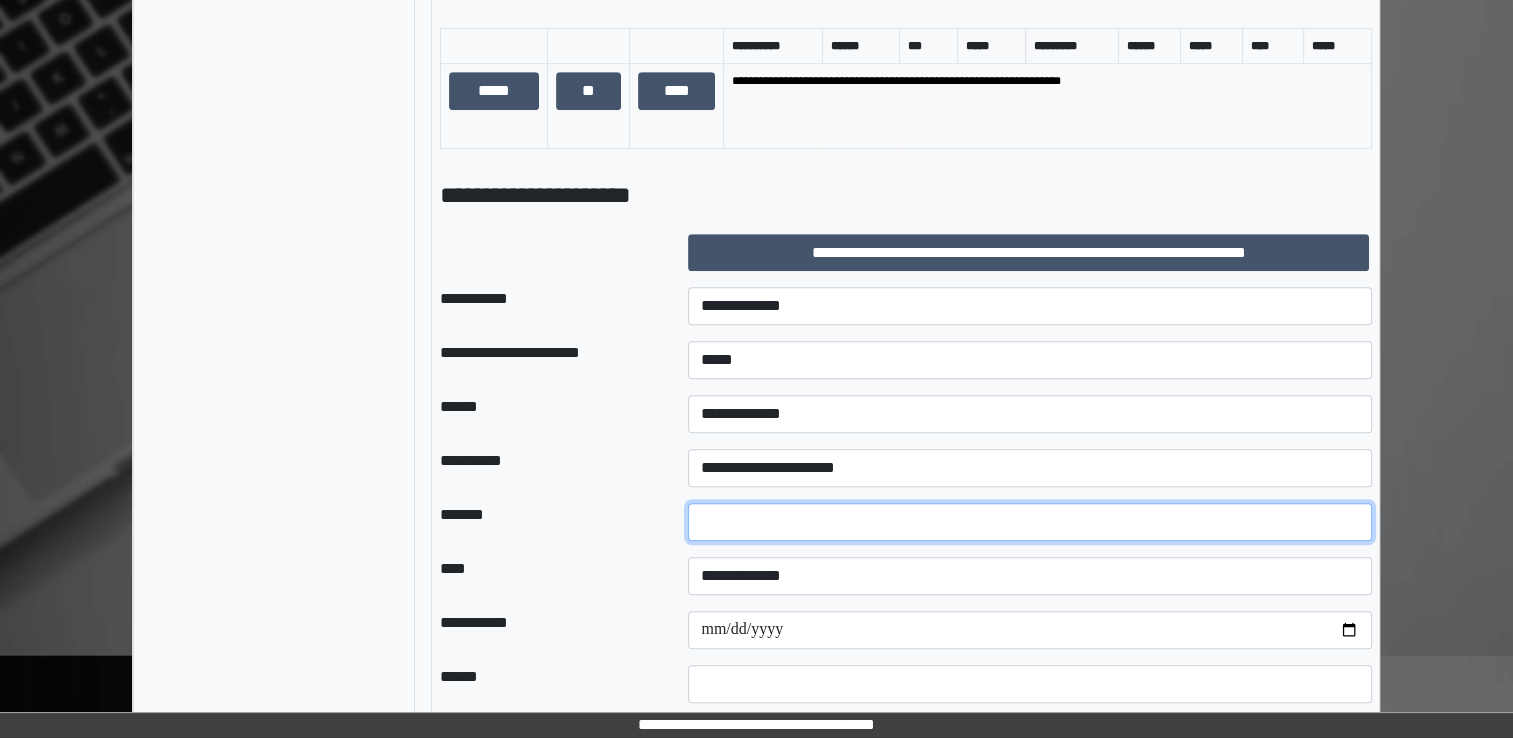 type on "*" 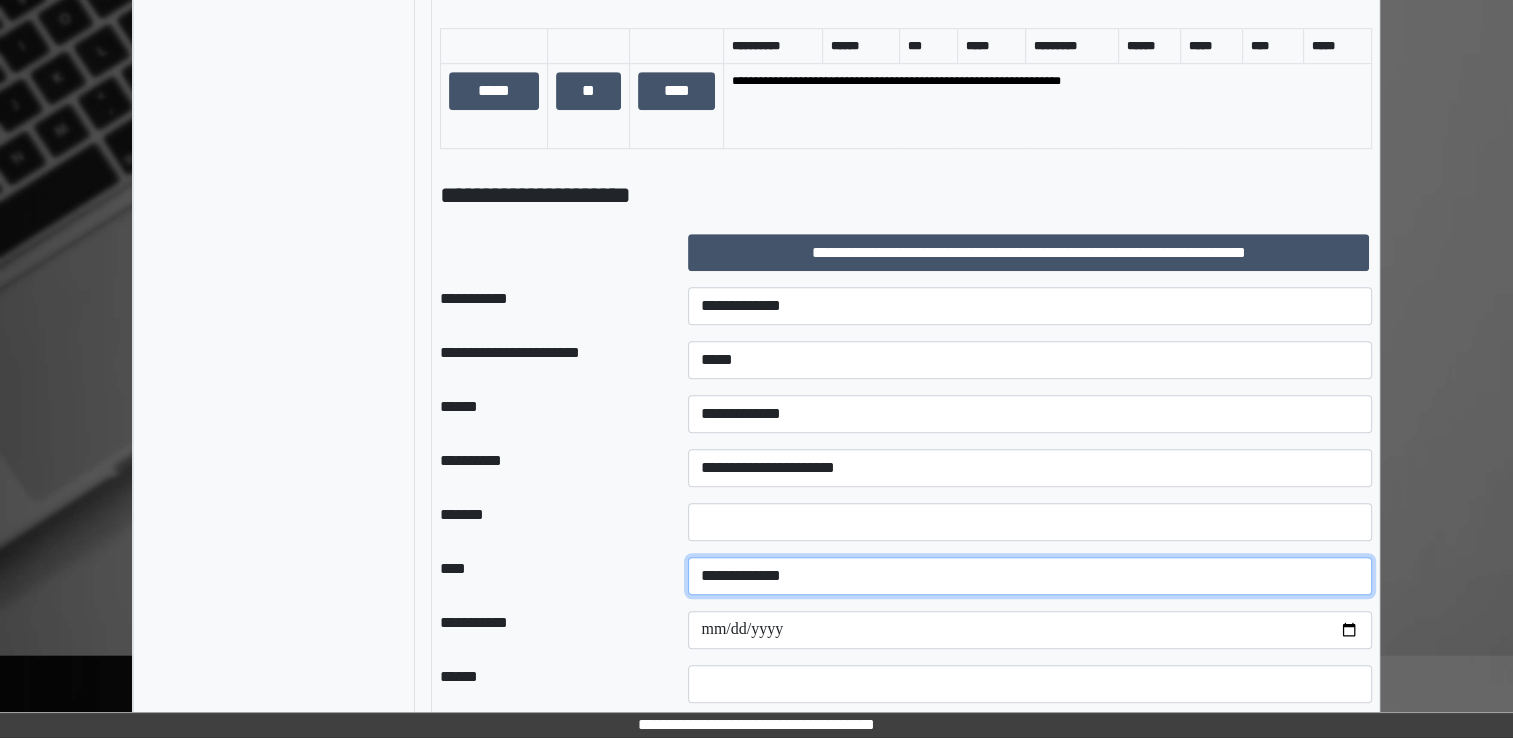 click on "**********" at bounding box center (1030, 576) 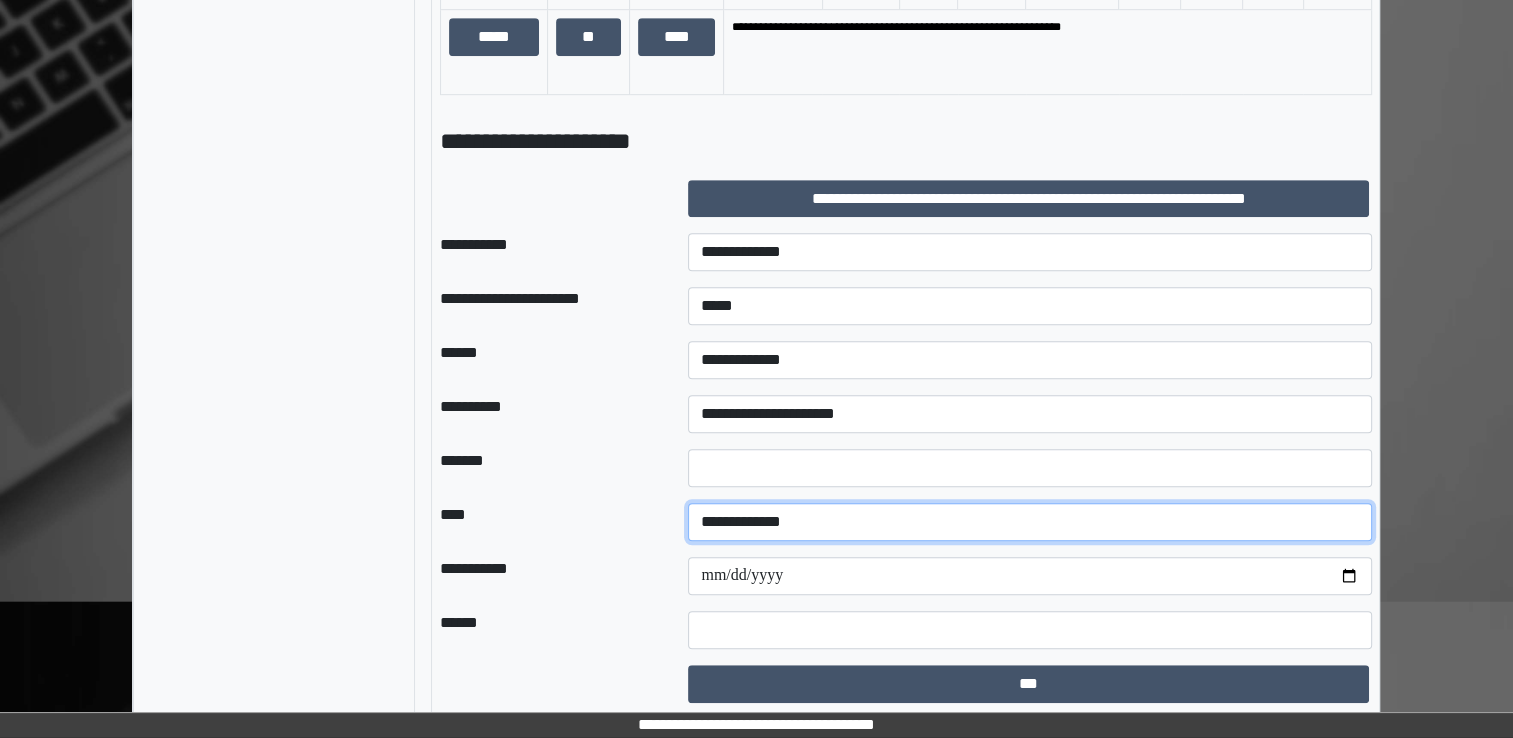 scroll, scrollTop: 1216, scrollLeft: 0, axis: vertical 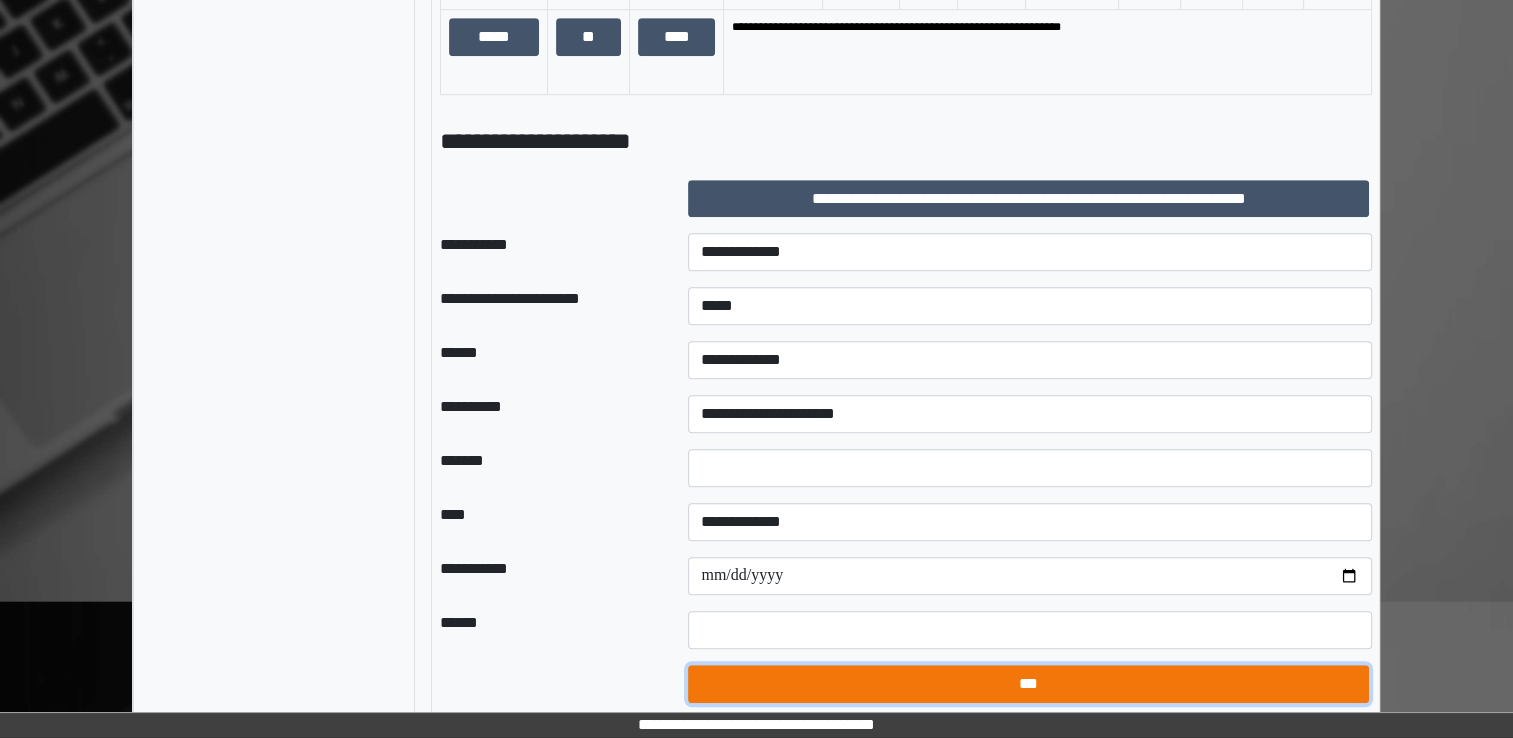 click on "***" at bounding box center [1028, 684] 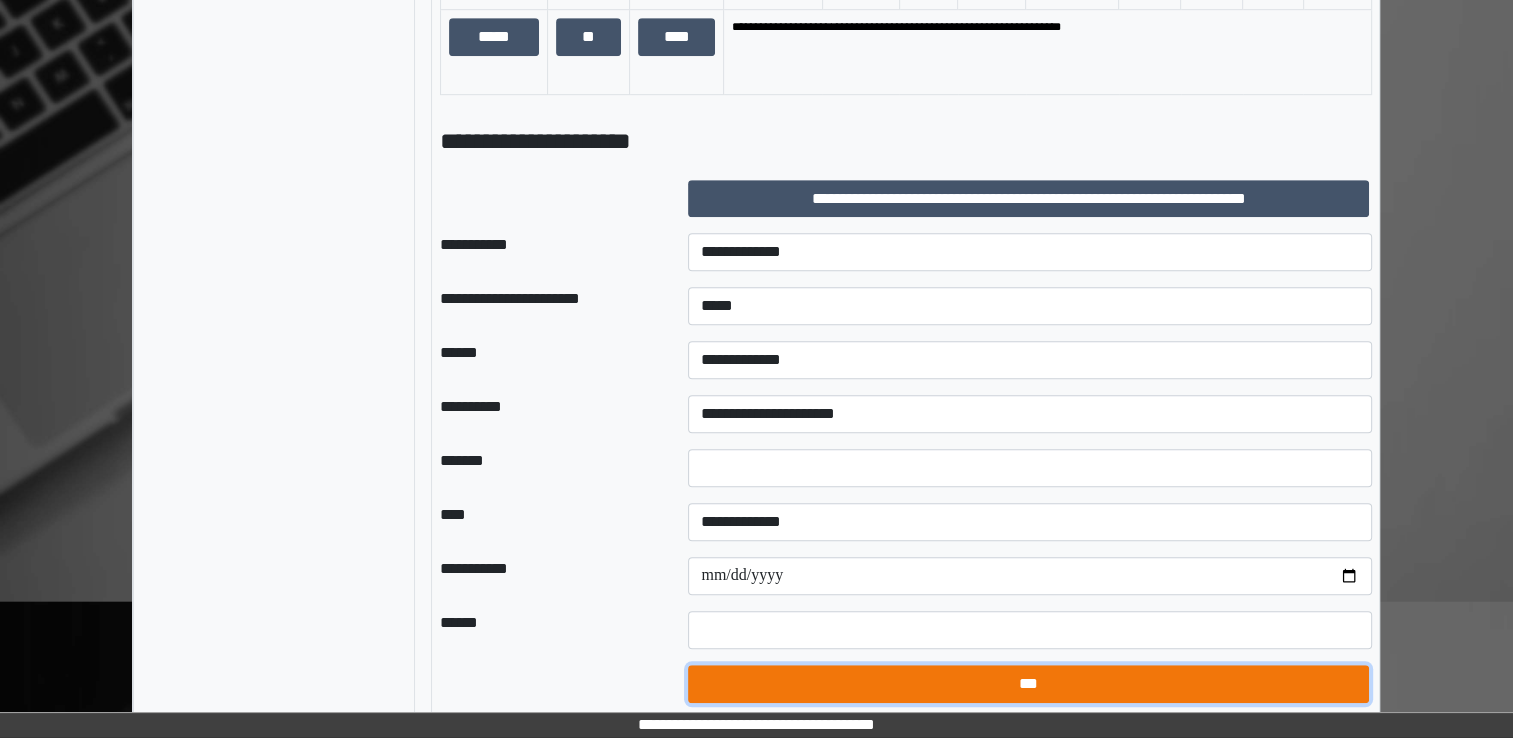 select on "*" 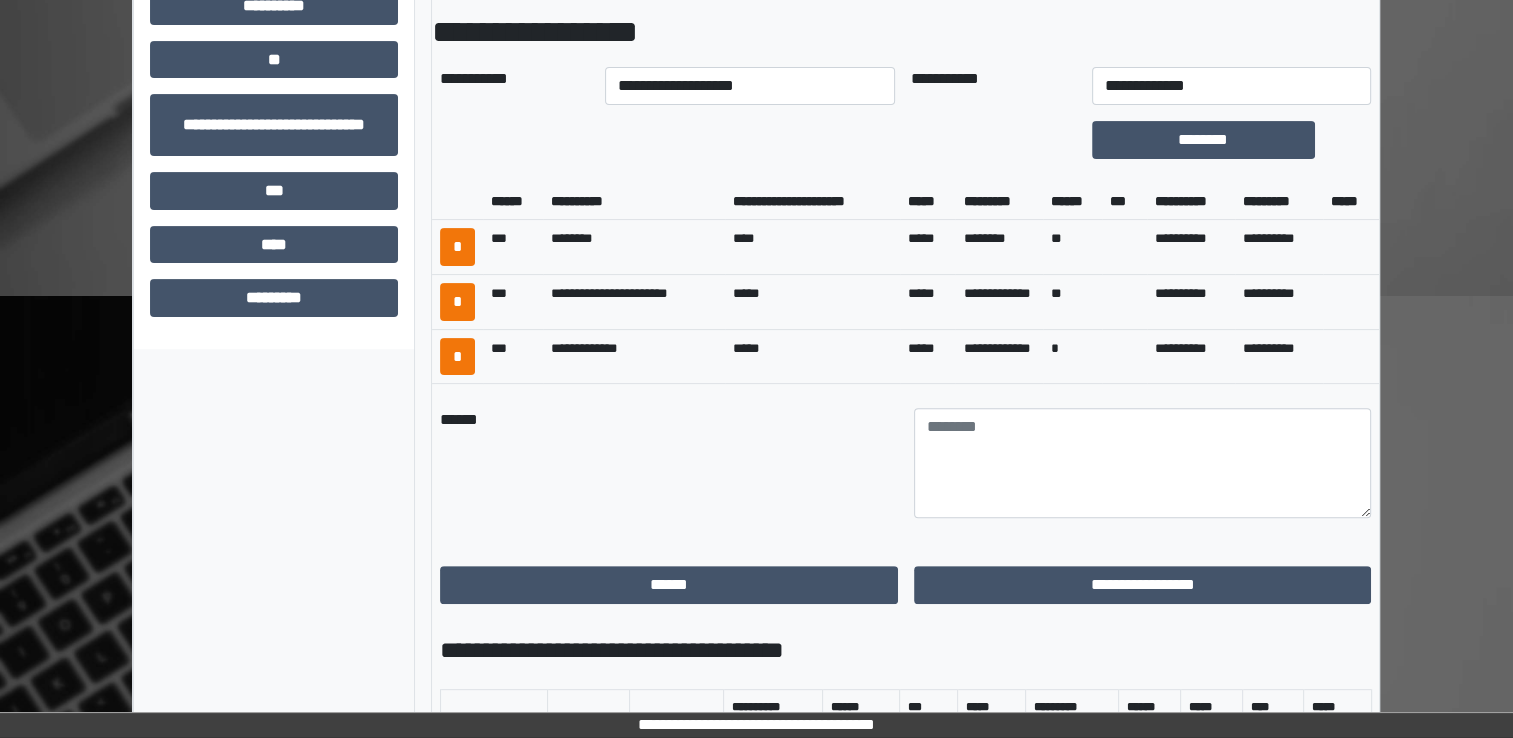scroll, scrollTop: 636, scrollLeft: 0, axis: vertical 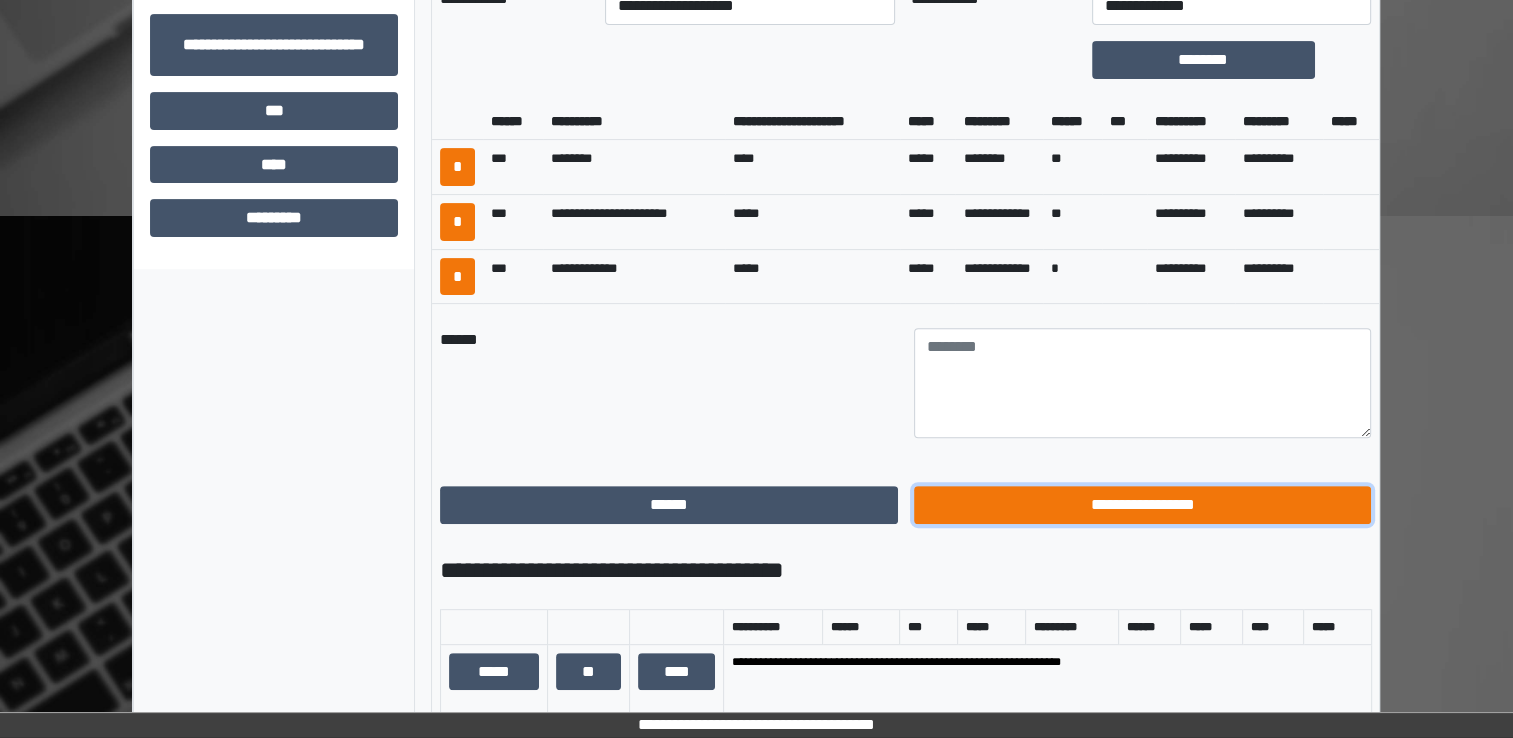 click on "**********" at bounding box center (1143, 505) 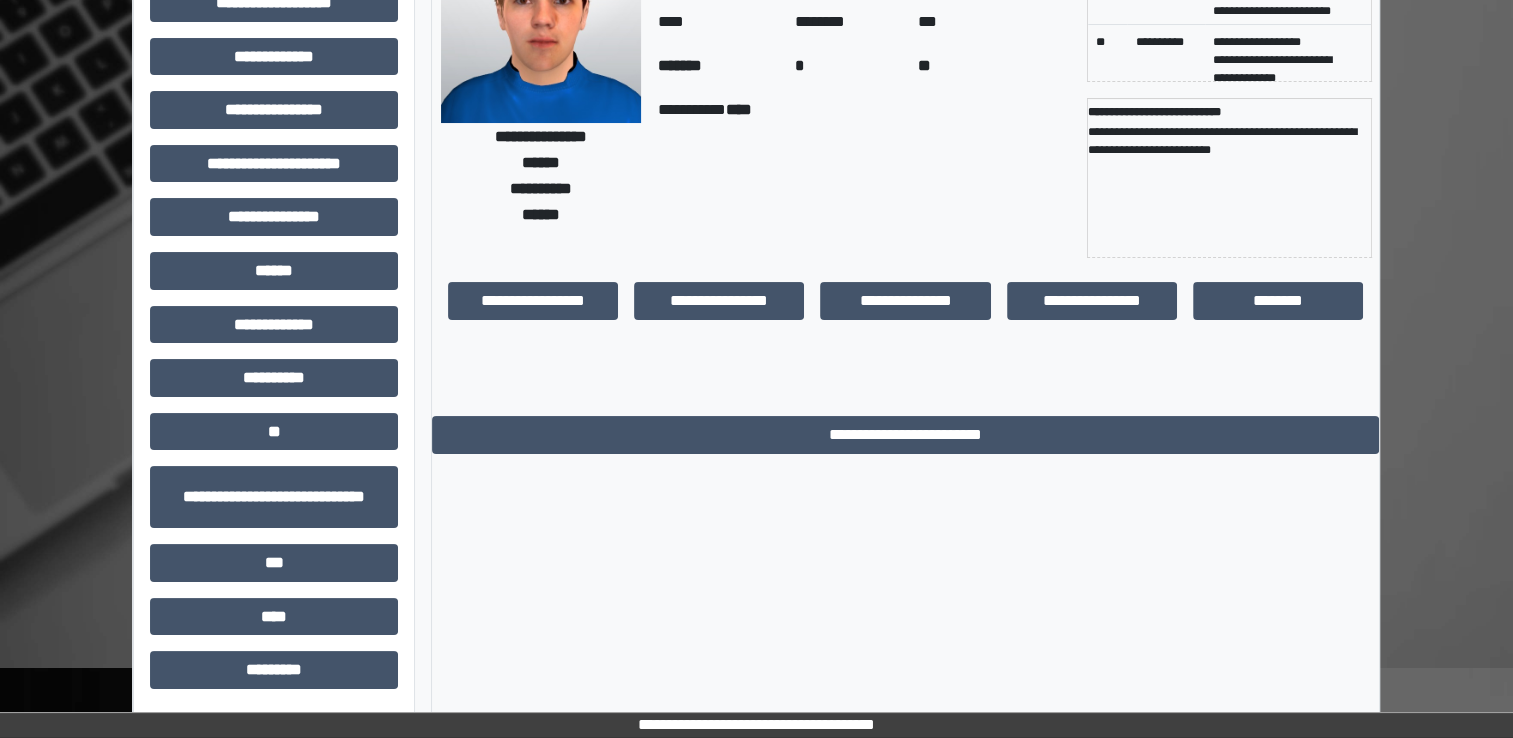 scroll, scrollTop: 184, scrollLeft: 0, axis: vertical 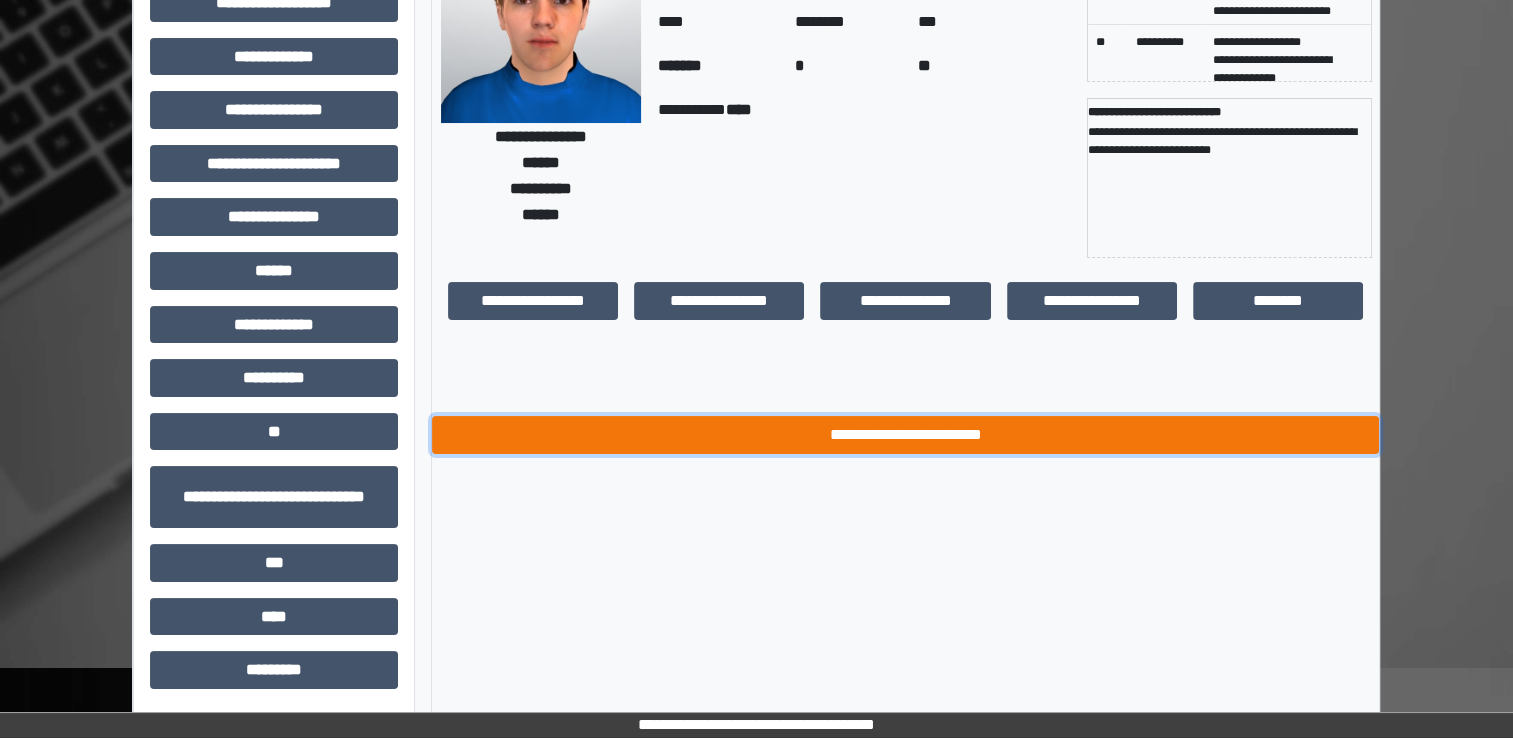 click on "**********" at bounding box center [905, 435] 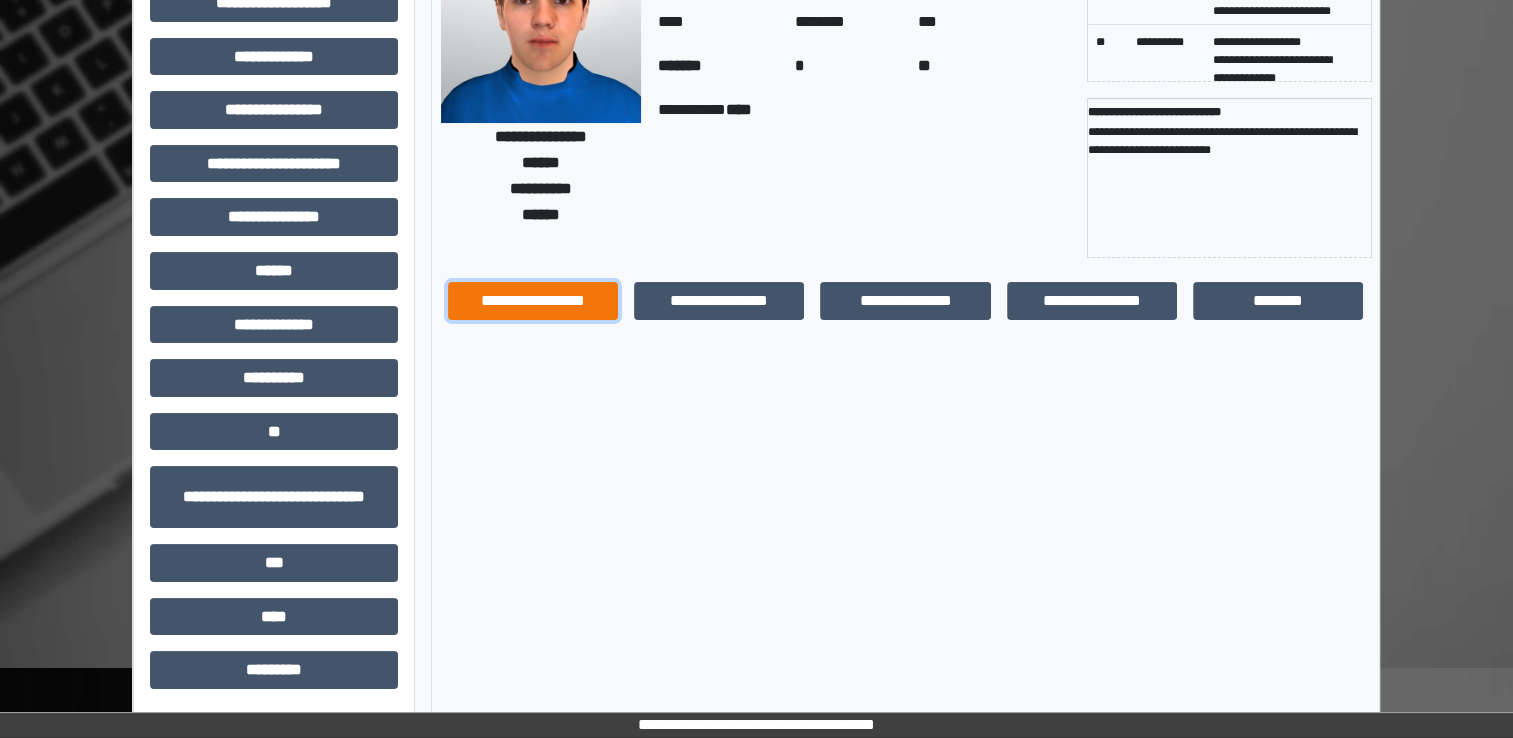 click on "**********" at bounding box center [533, 301] 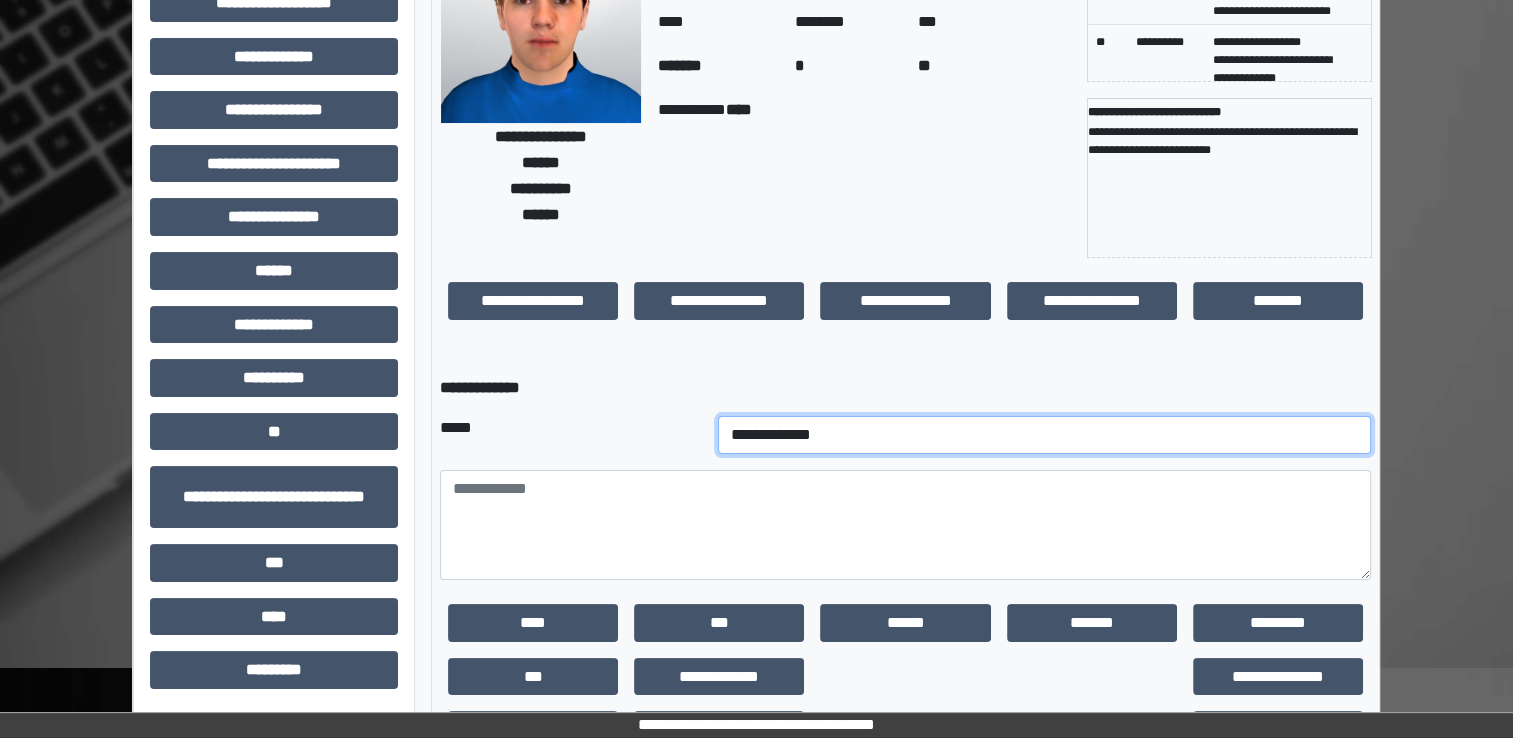 click on "**********" at bounding box center [1045, 435] 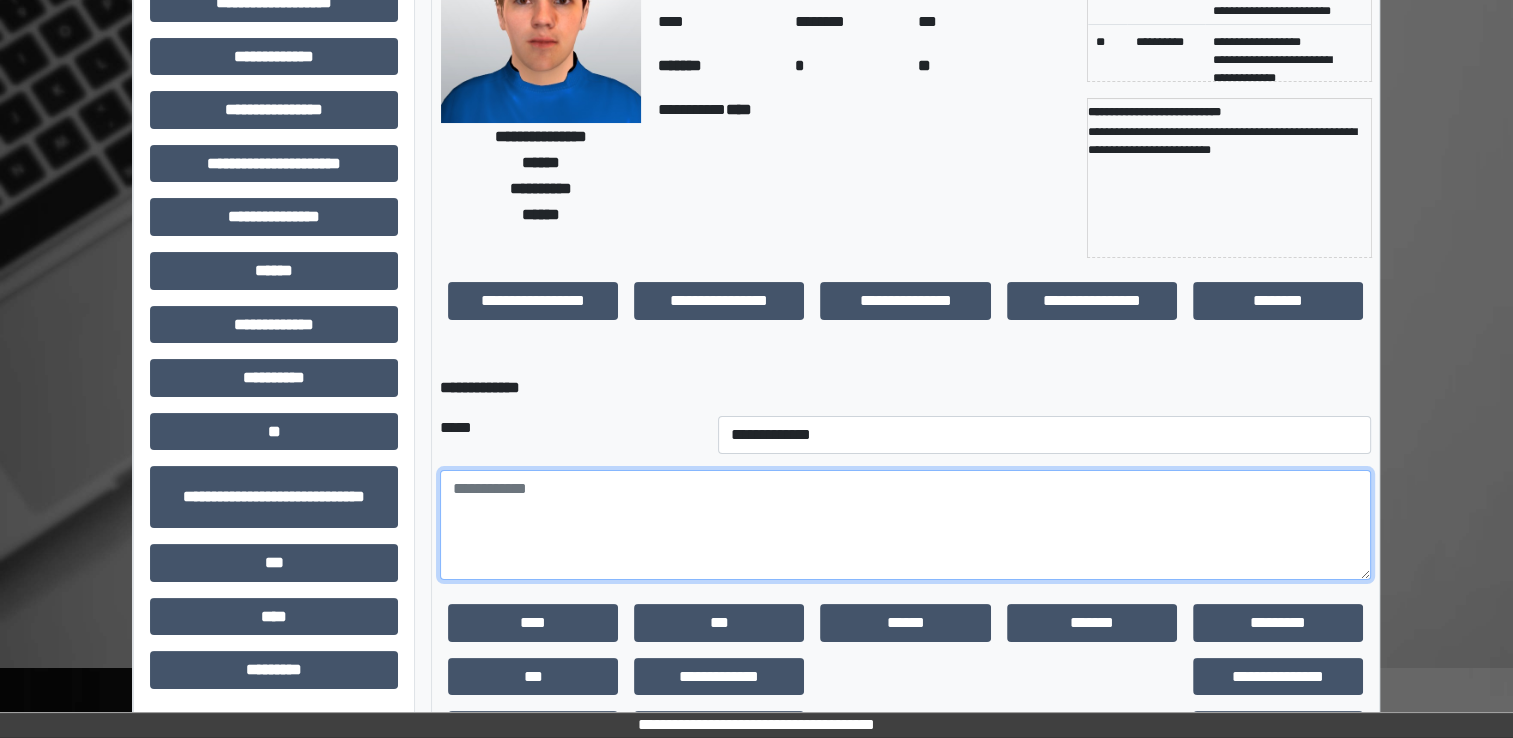 click at bounding box center (905, 525) 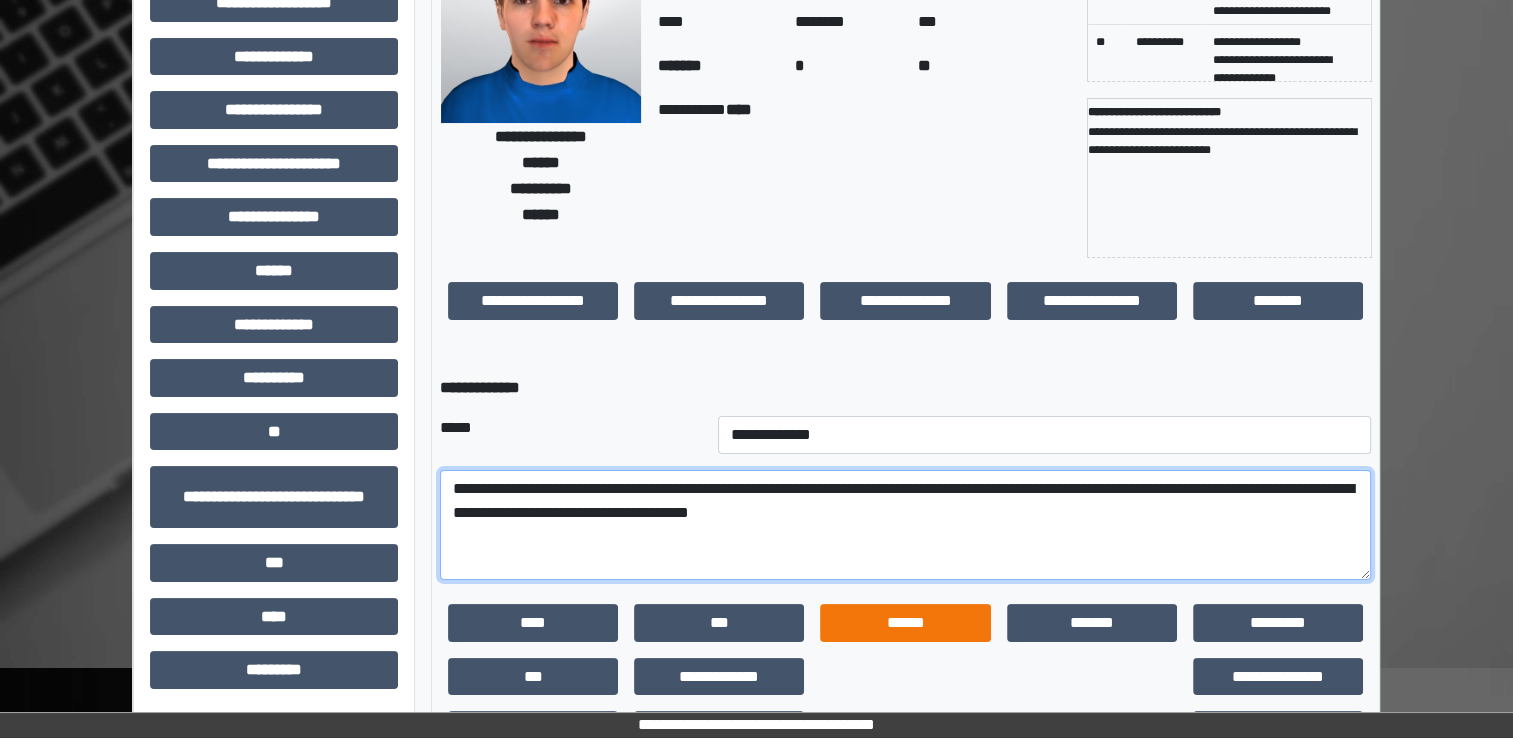 scroll, scrollTop: 259, scrollLeft: 0, axis: vertical 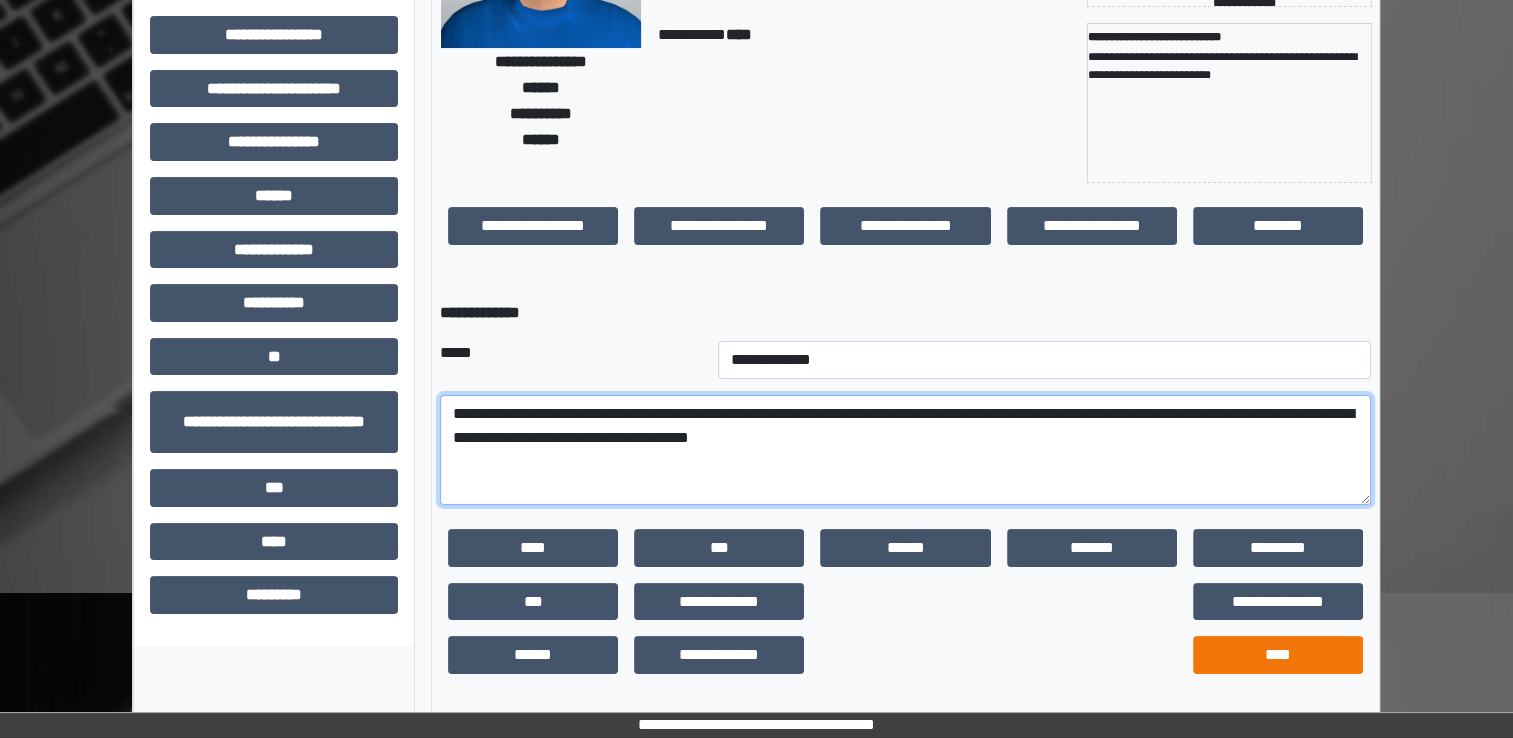 type on "**********" 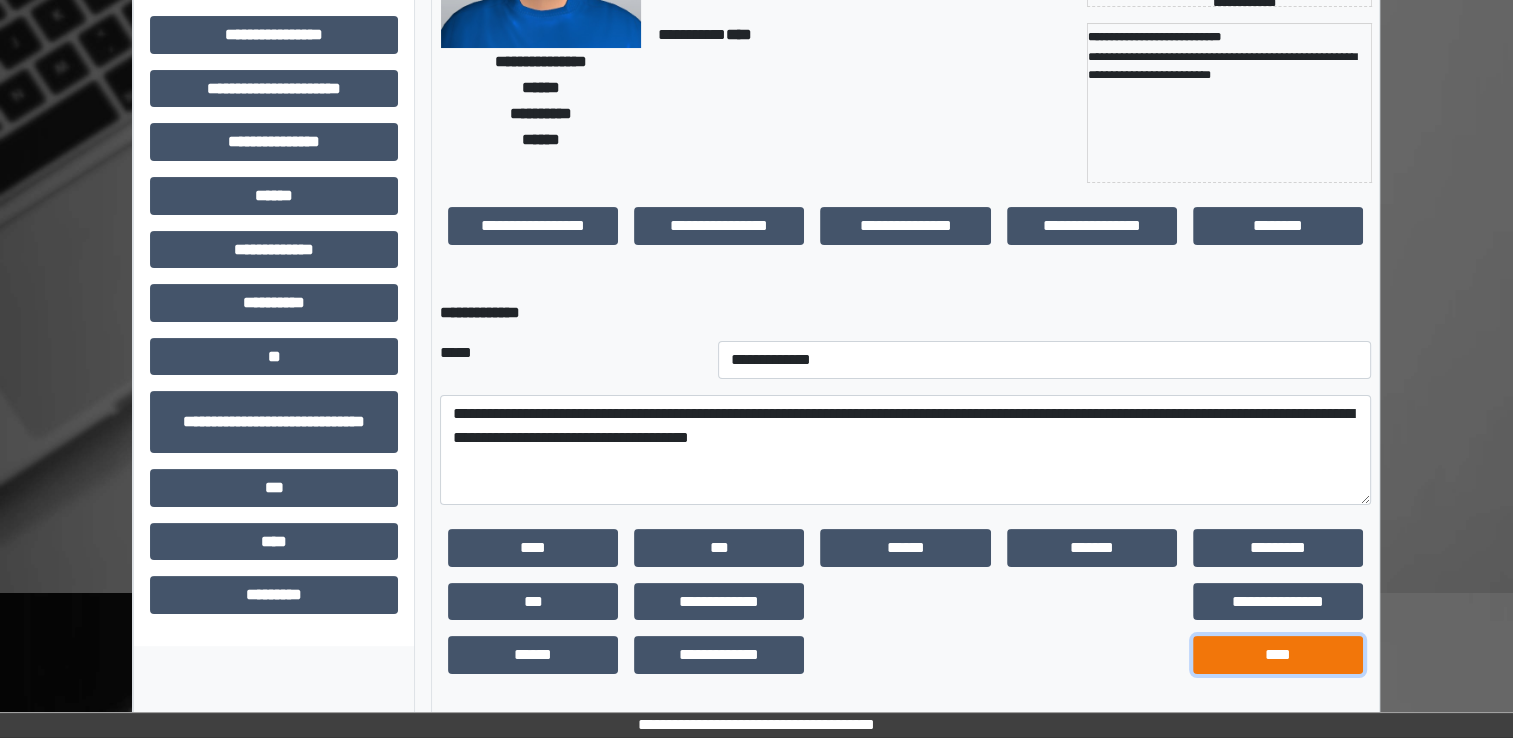 click on "****" at bounding box center (1278, 655) 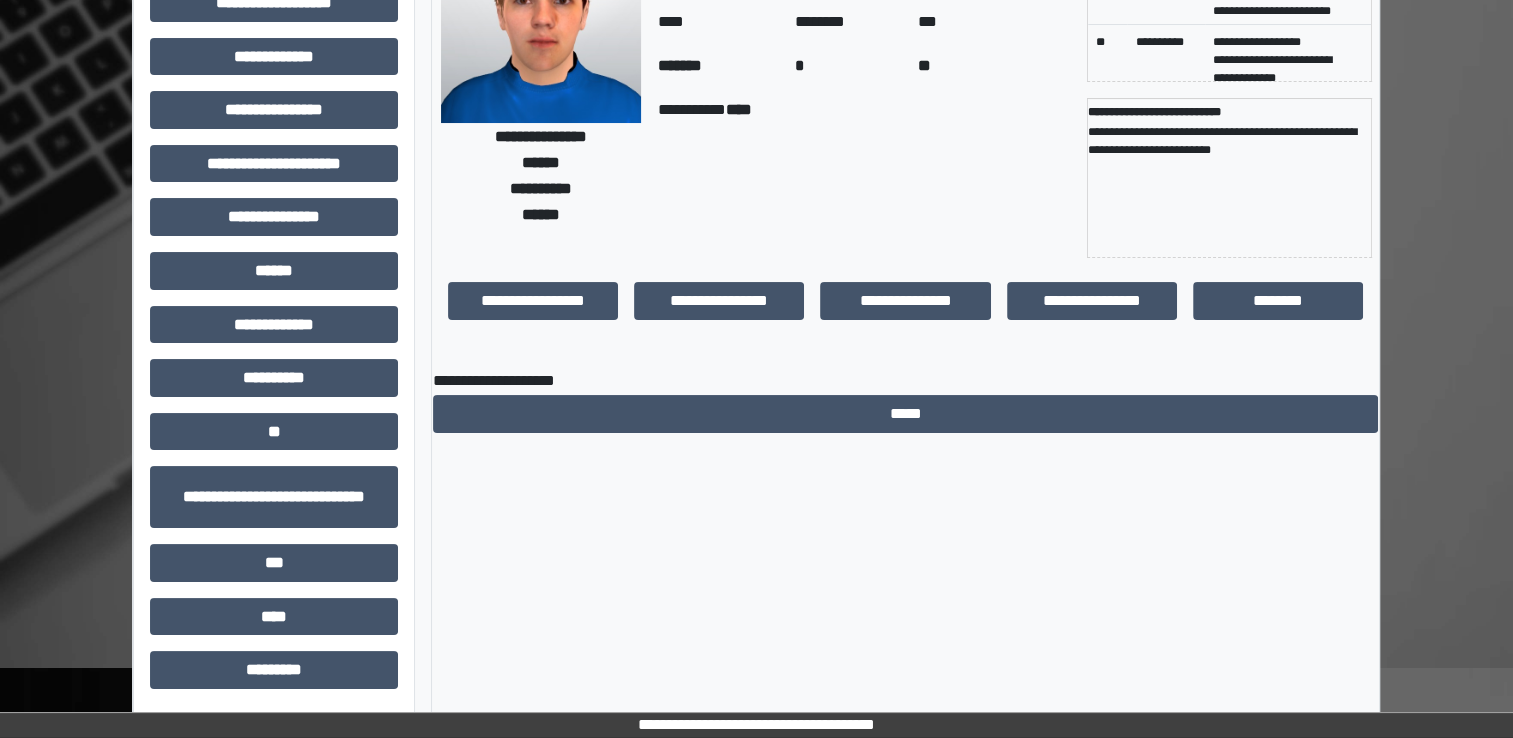 scroll, scrollTop: 184, scrollLeft: 0, axis: vertical 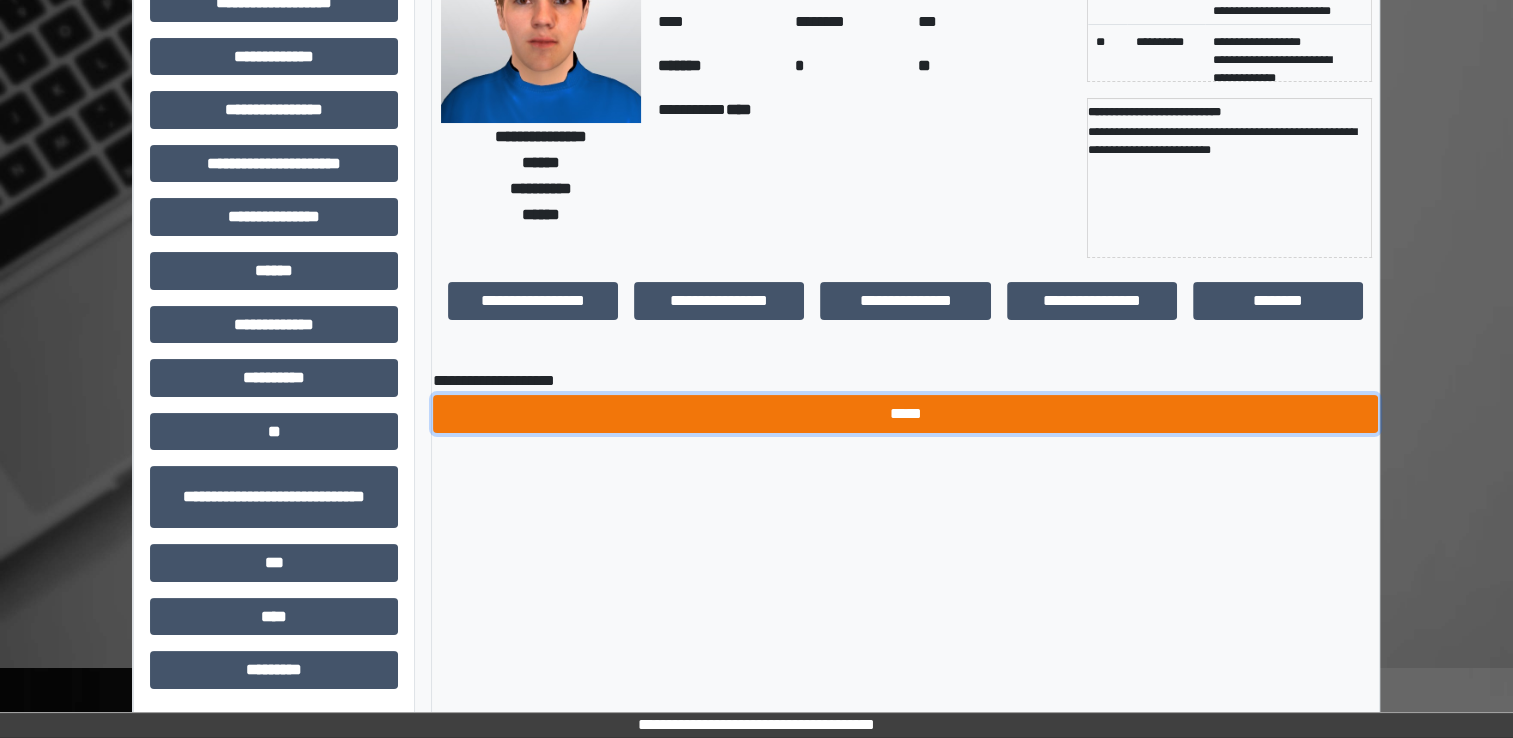 click on "*****" at bounding box center [905, 414] 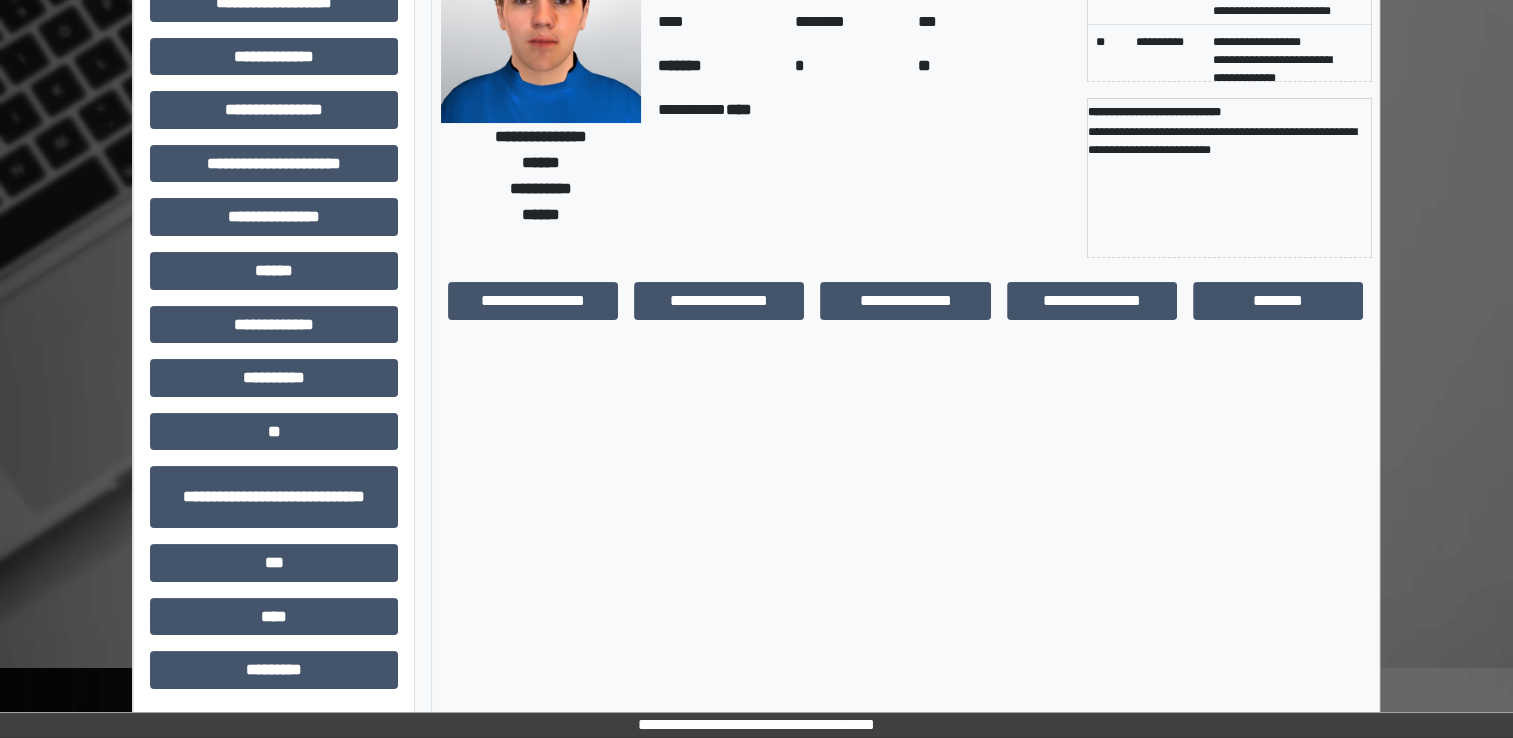 scroll, scrollTop: 0, scrollLeft: 0, axis: both 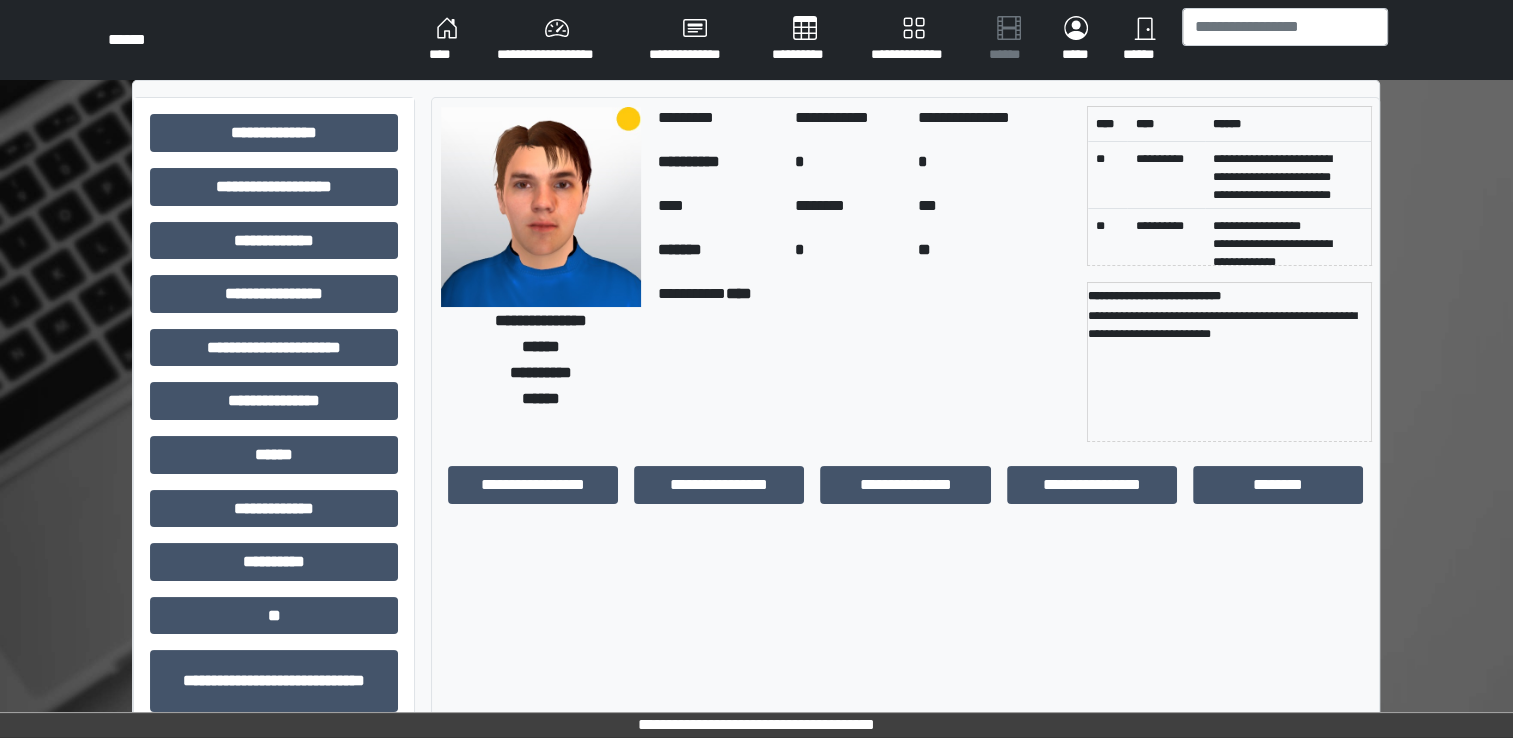 click on "****" at bounding box center (447, 40) 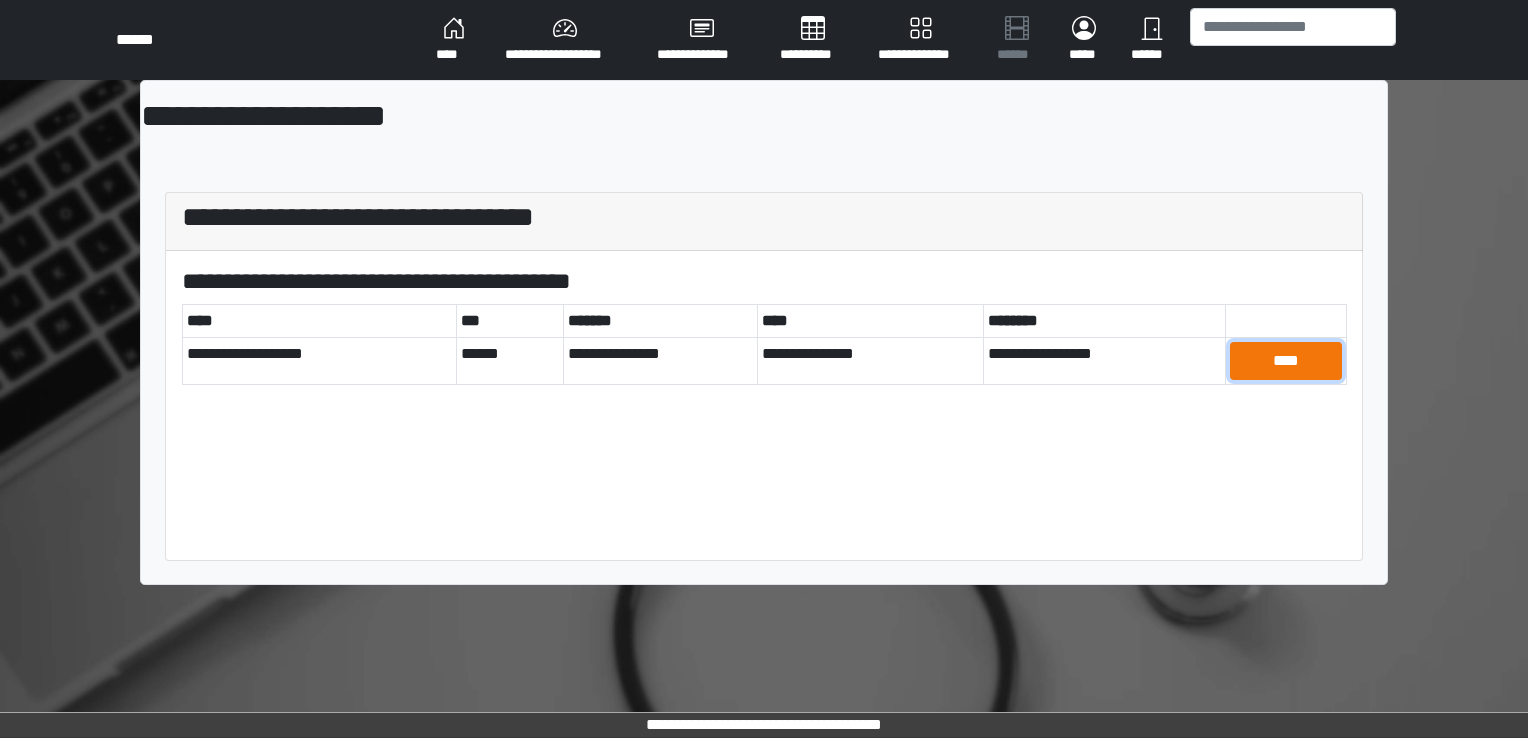 click on "****" at bounding box center (1286, 361) 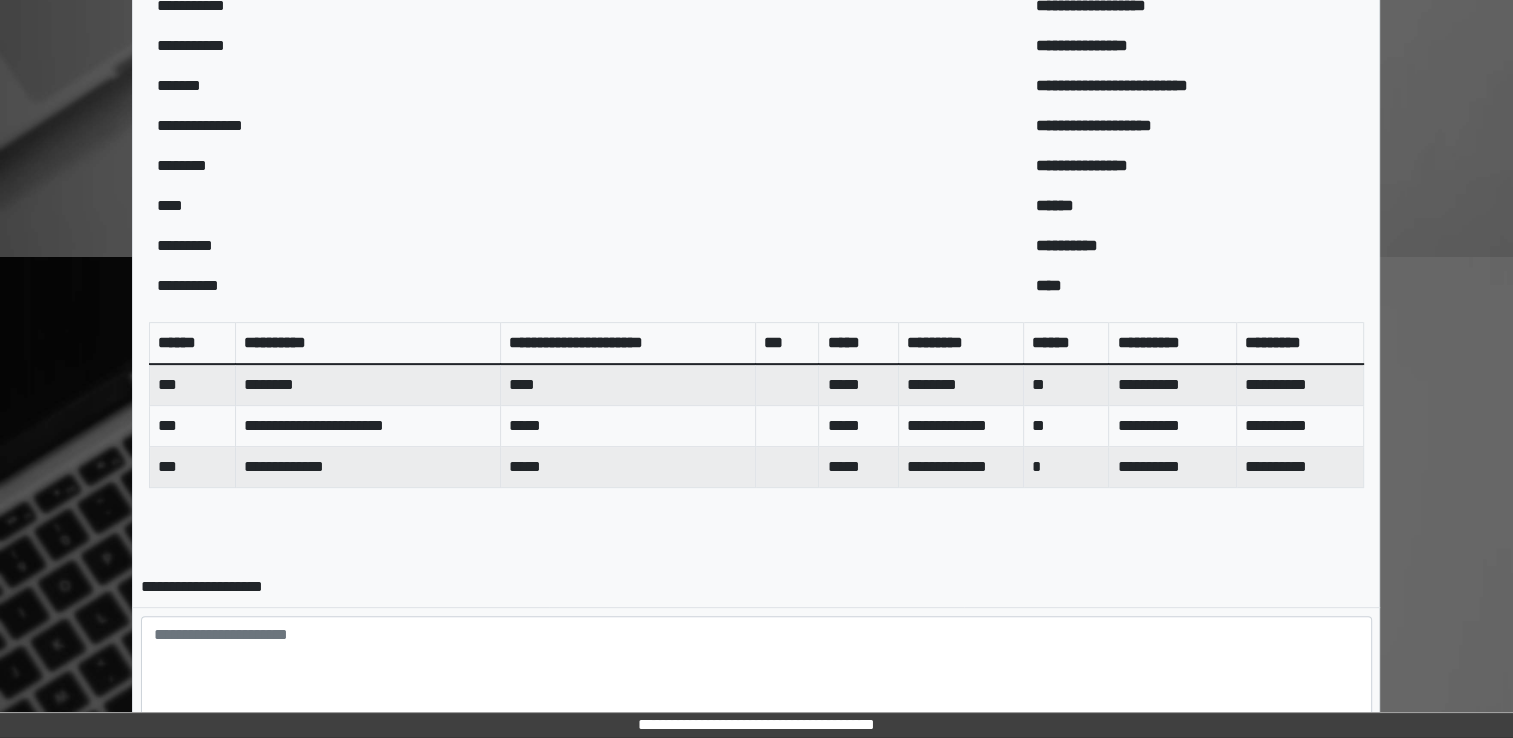 scroll, scrollTop: 726, scrollLeft: 0, axis: vertical 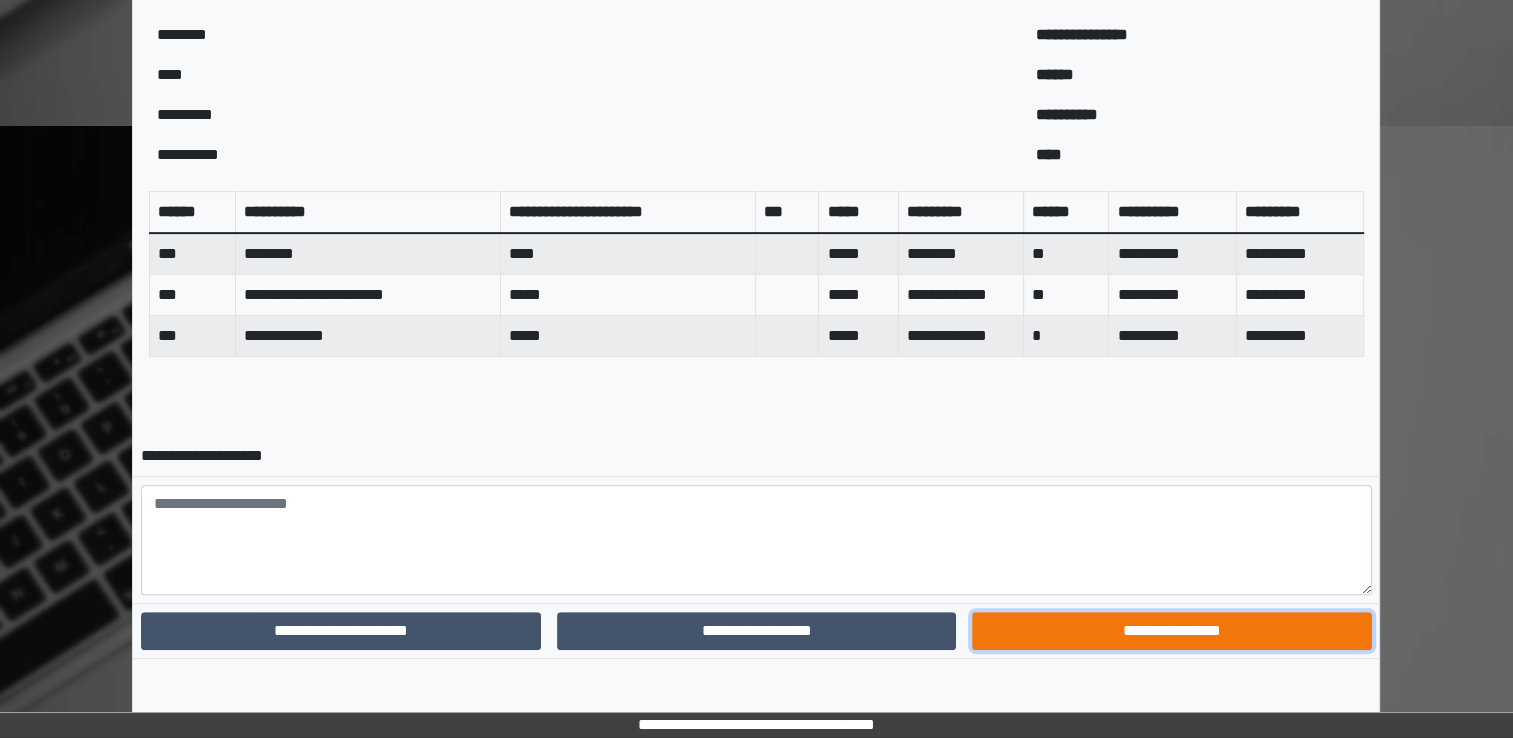 click on "**********" at bounding box center (1171, 631) 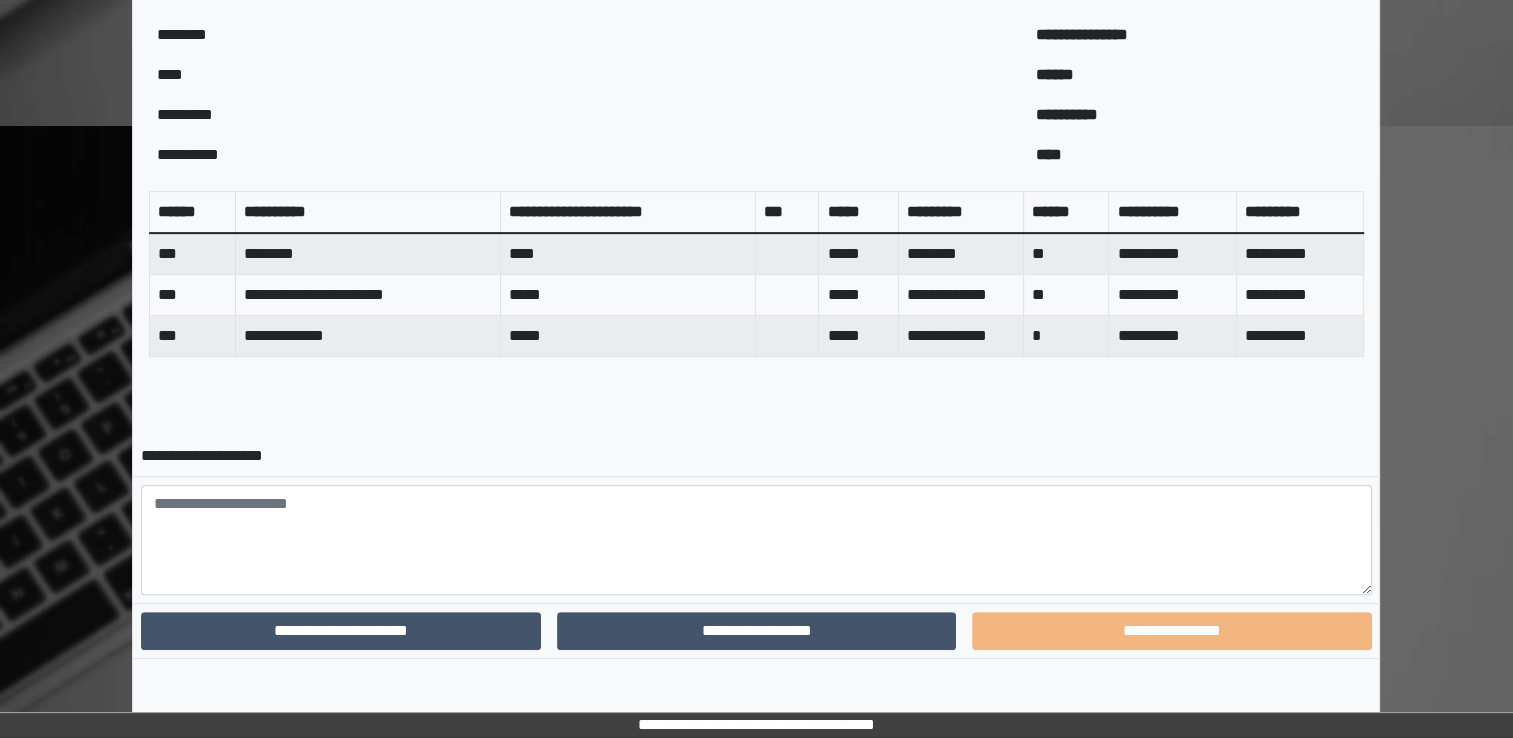scroll, scrollTop: 640, scrollLeft: 0, axis: vertical 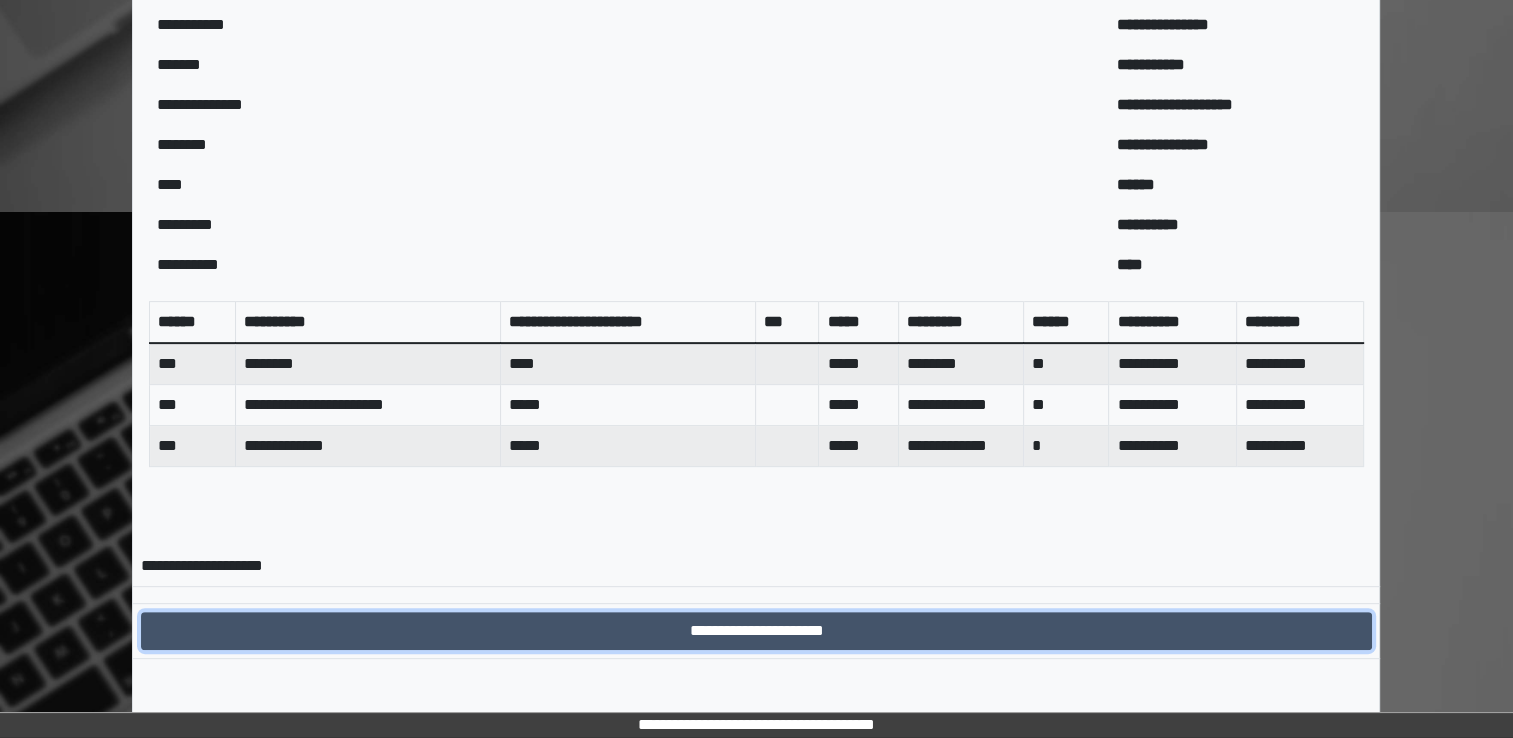 drag, startPoint x: 1144, startPoint y: 632, endPoint x: 807, endPoint y: 625, distance: 337.0727 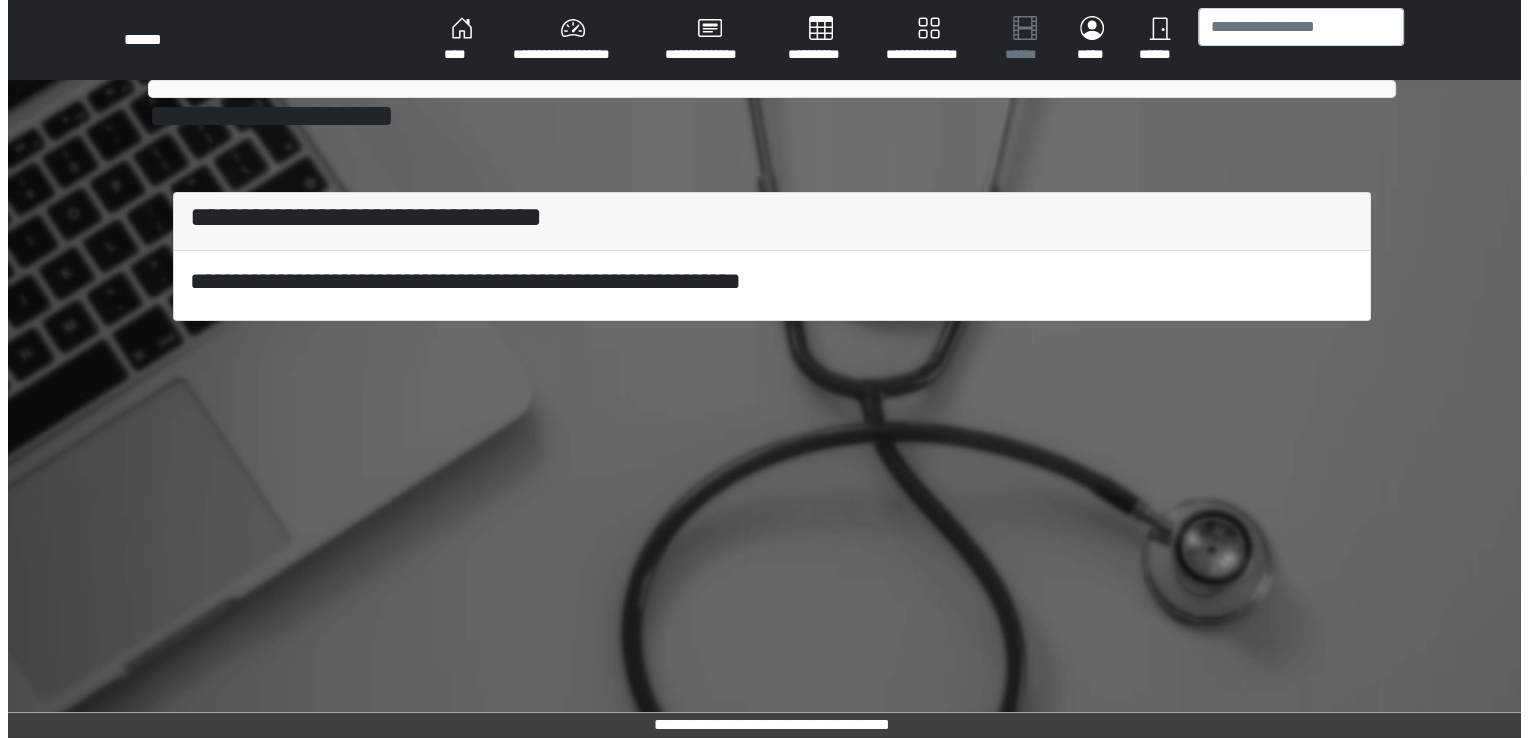 scroll, scrollTop: 0, scrollLeft: 0, axis: both 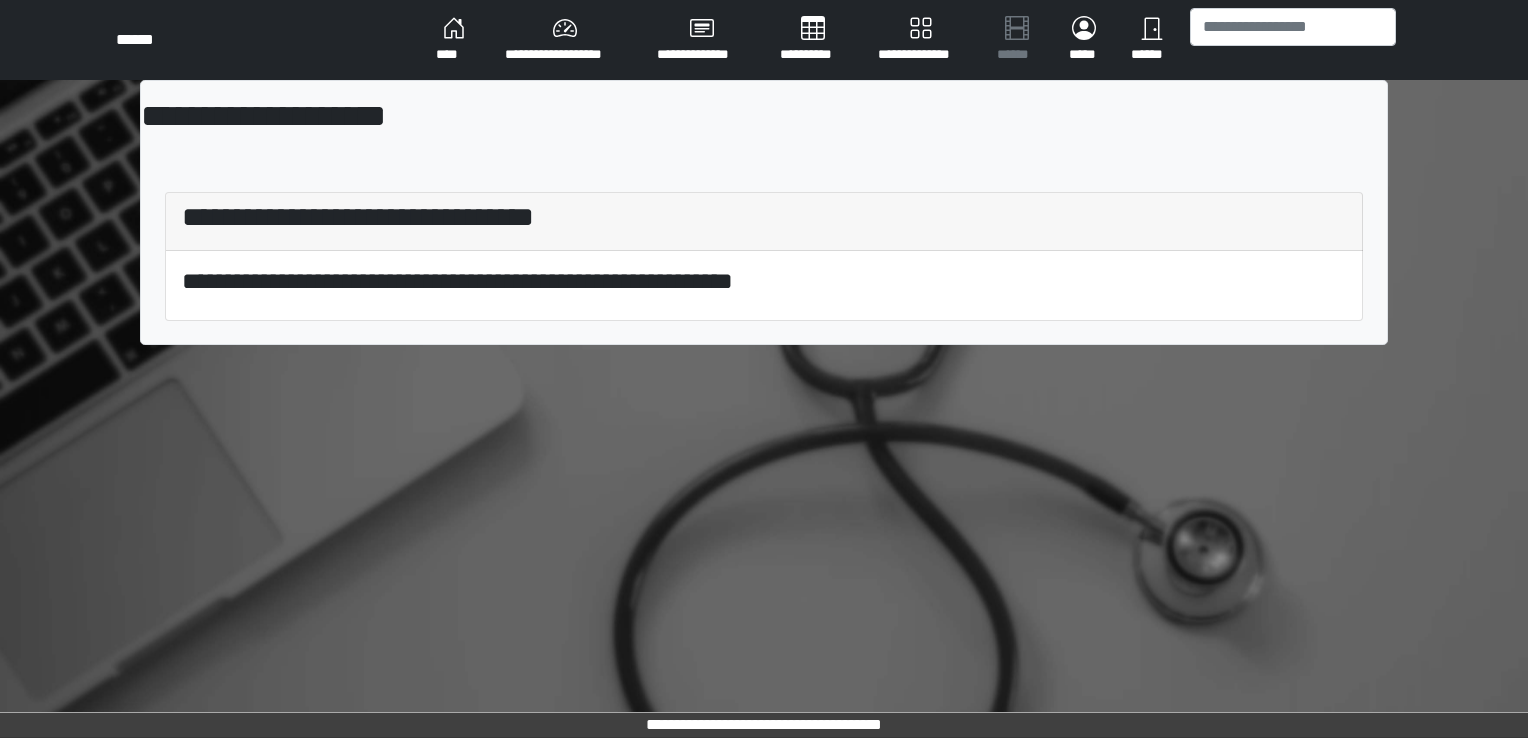 click on "****" at bounding box center (454, 40) 